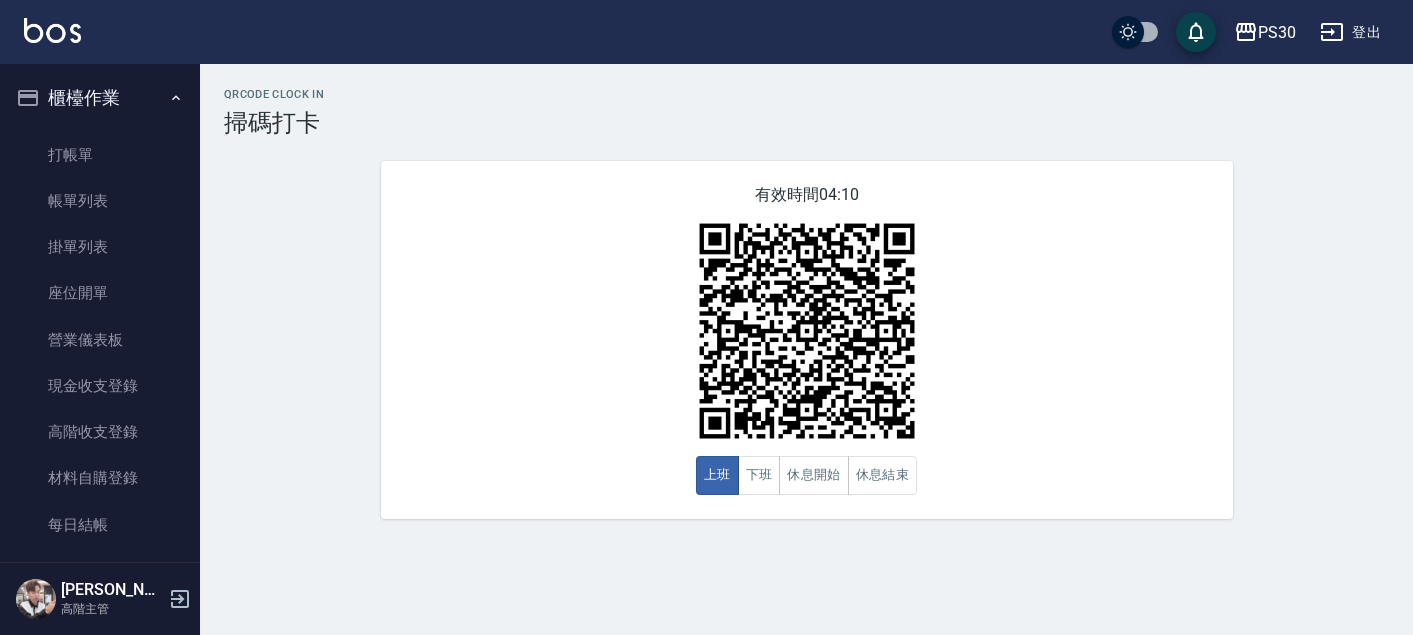 scroll, scrollTop: 0, scrollLeft: 0, axis: both 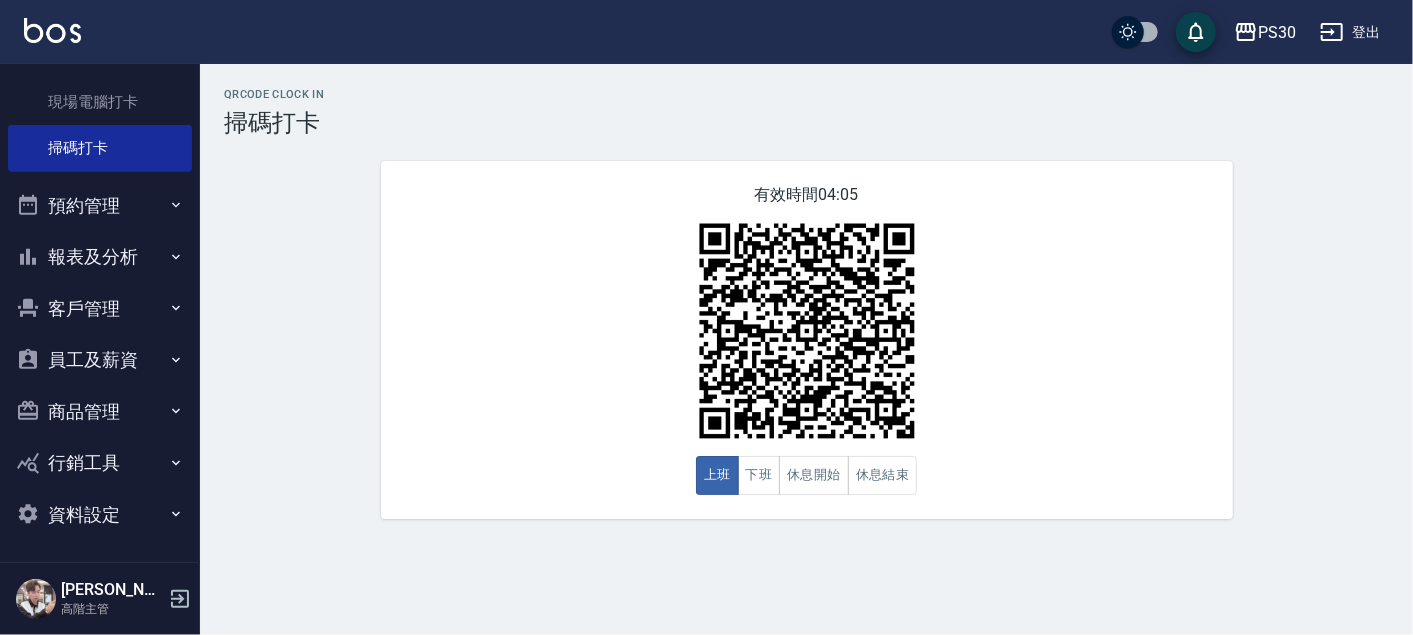 click on "客戶管理" at bounding box center (100, 309) 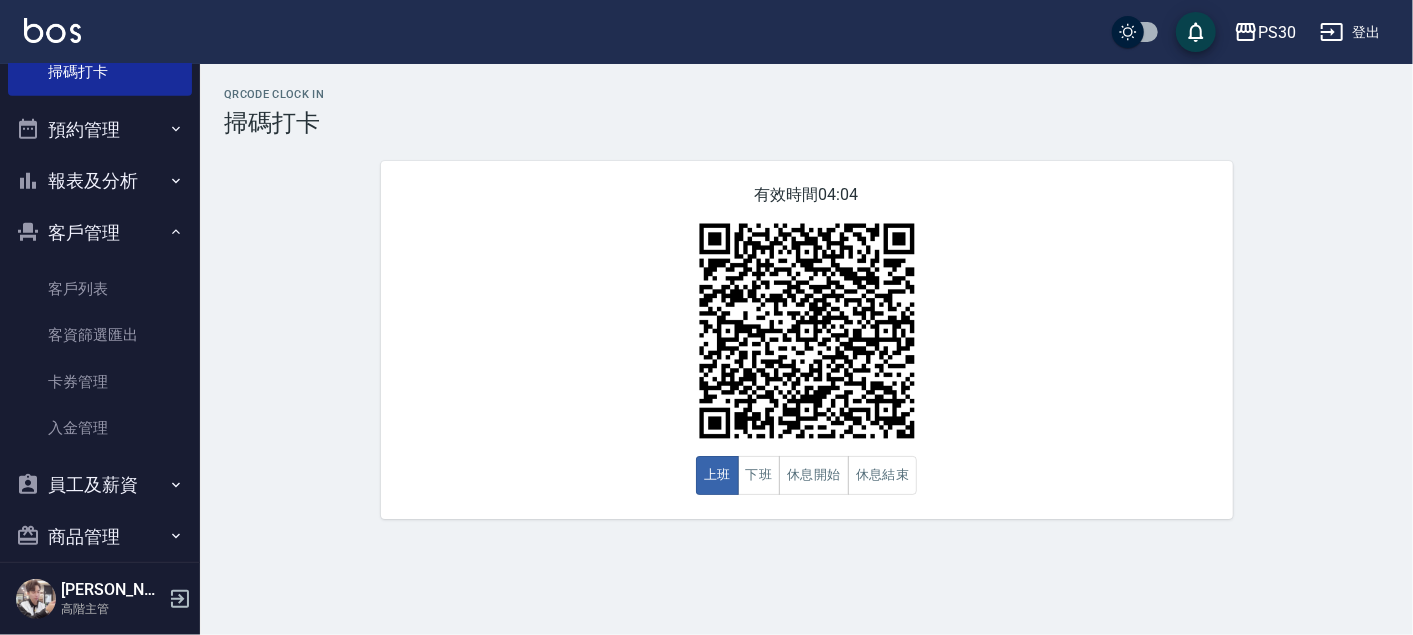 scroll, scrollTop: 626, scrollLeft: 0, axis: vertical 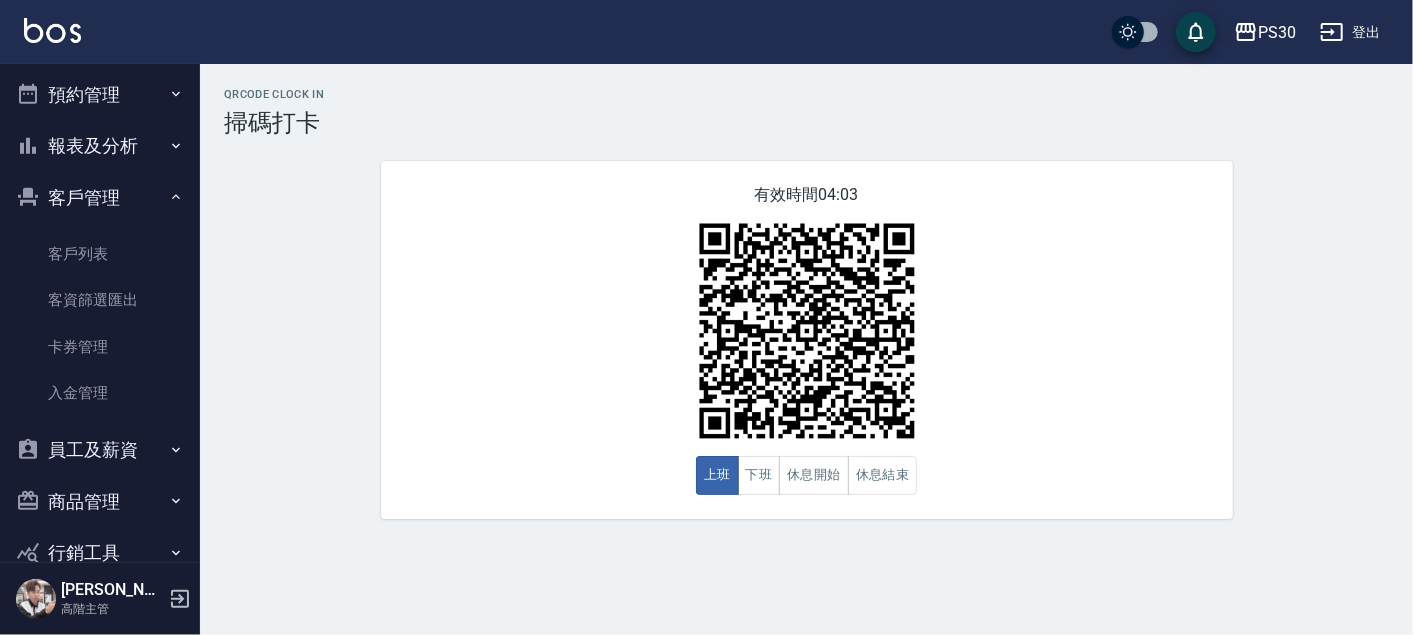 click on "客戶管理" at bounding box center (100, 198) 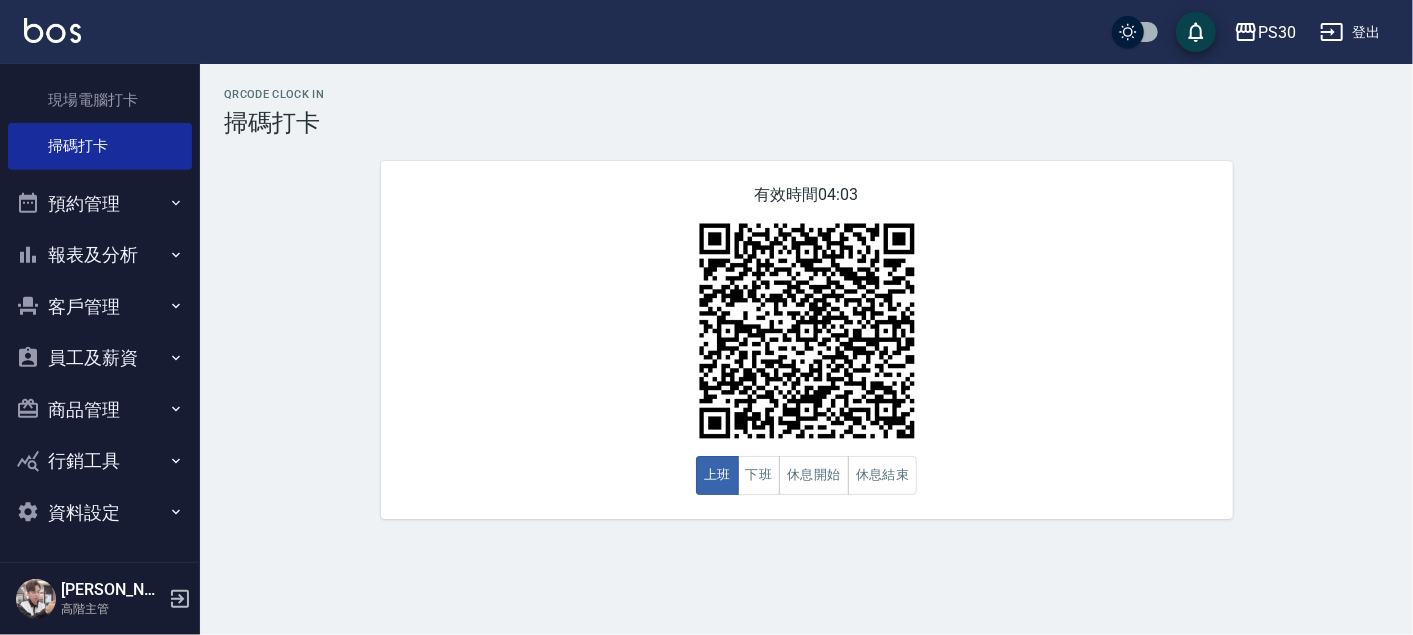 scroll, scrollTop: 516, scrollLeft: 0, axis: vertical 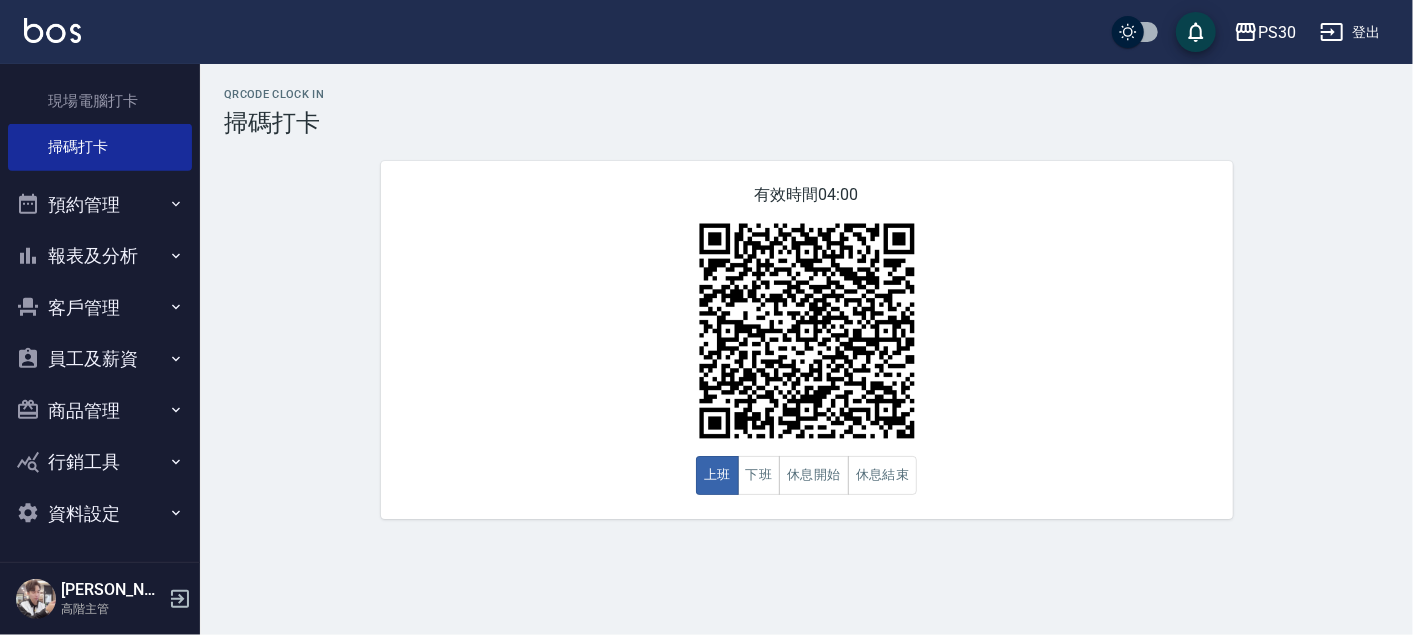 click on "商品管理" at bounding box center [100, 411] 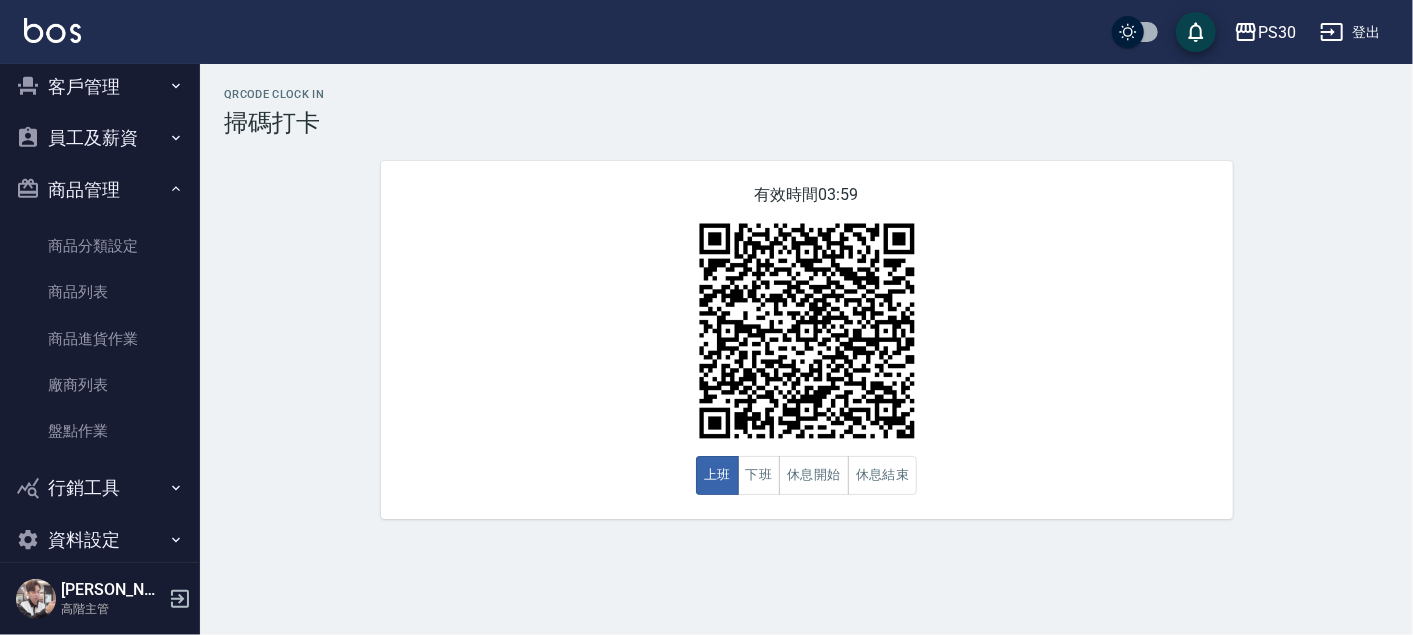 scroll, scrollTop: 738, scrollLeft: 0, axis: vertical 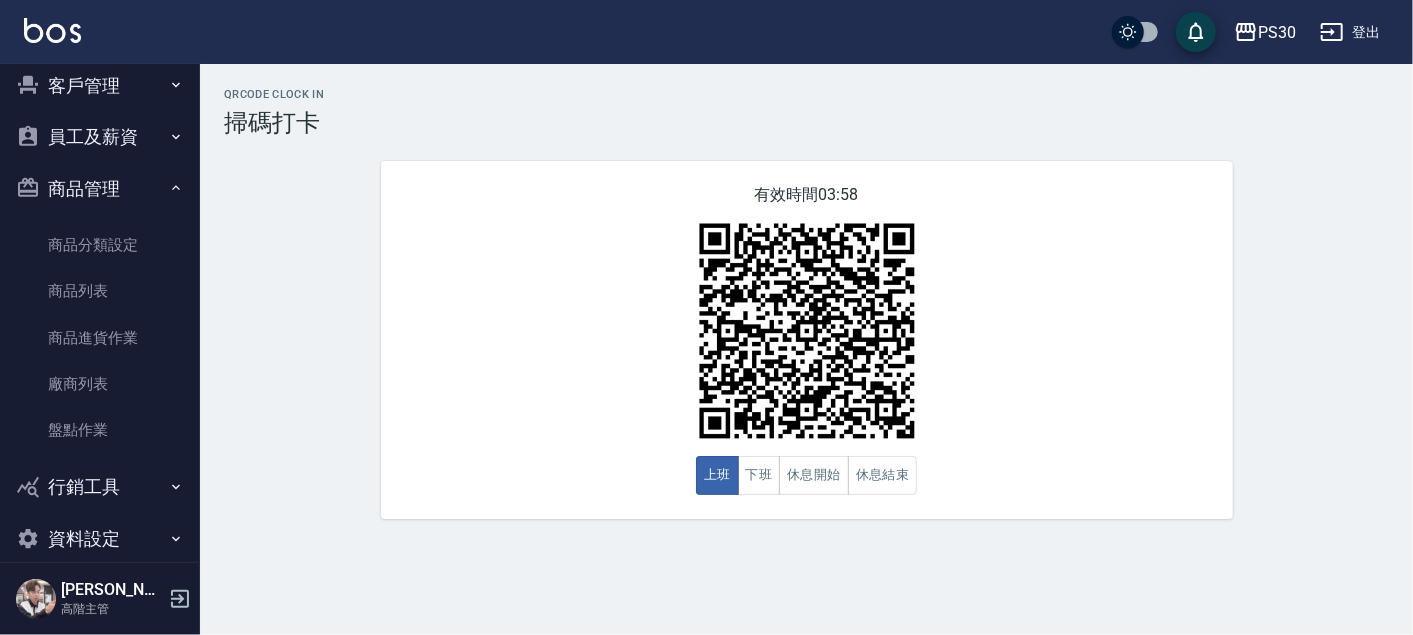 click on "商品管理" at bounding box center (100, 189) 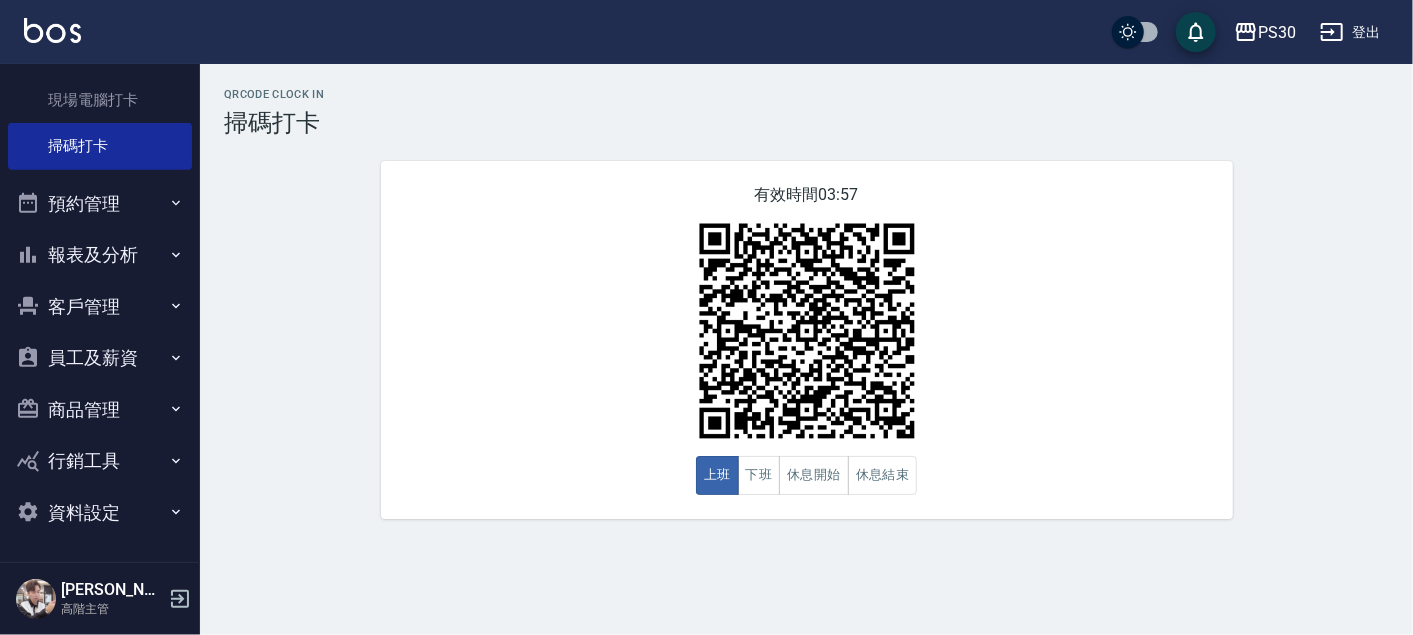 scroll, scrollTop: 516, scrollLeft: 0, axis: vertical 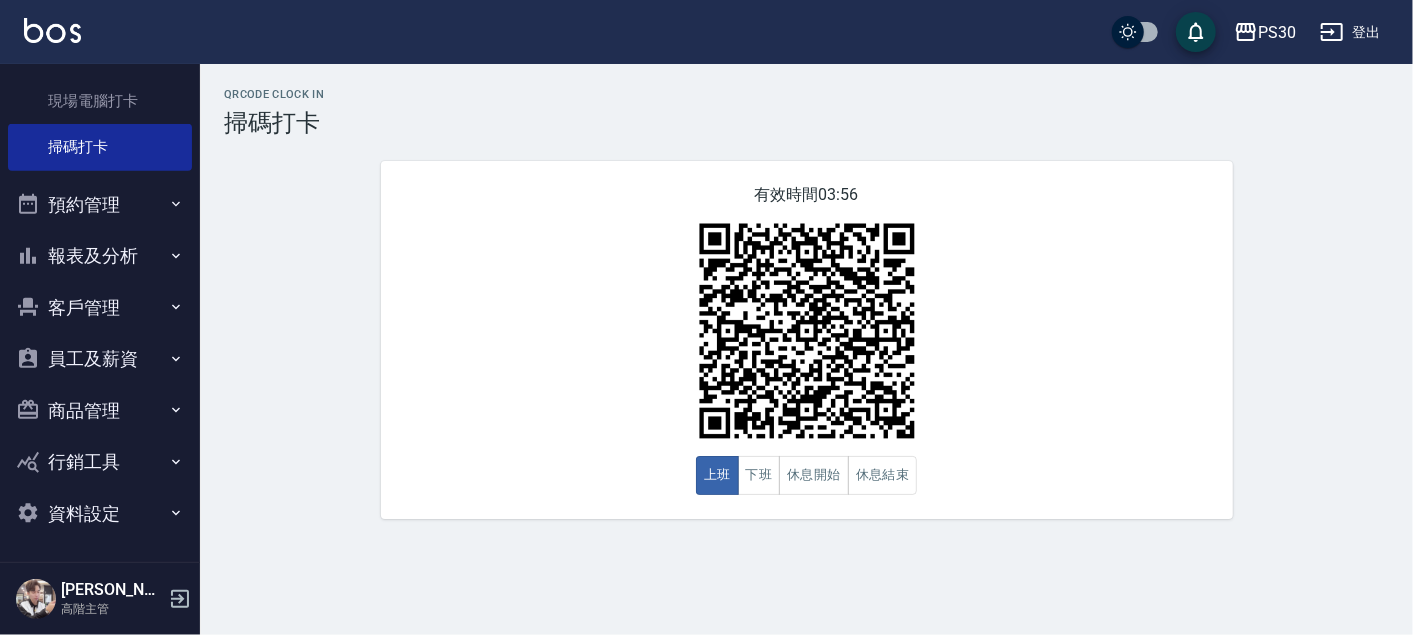 click on "行銷工具" at bounding box center [100, 462] 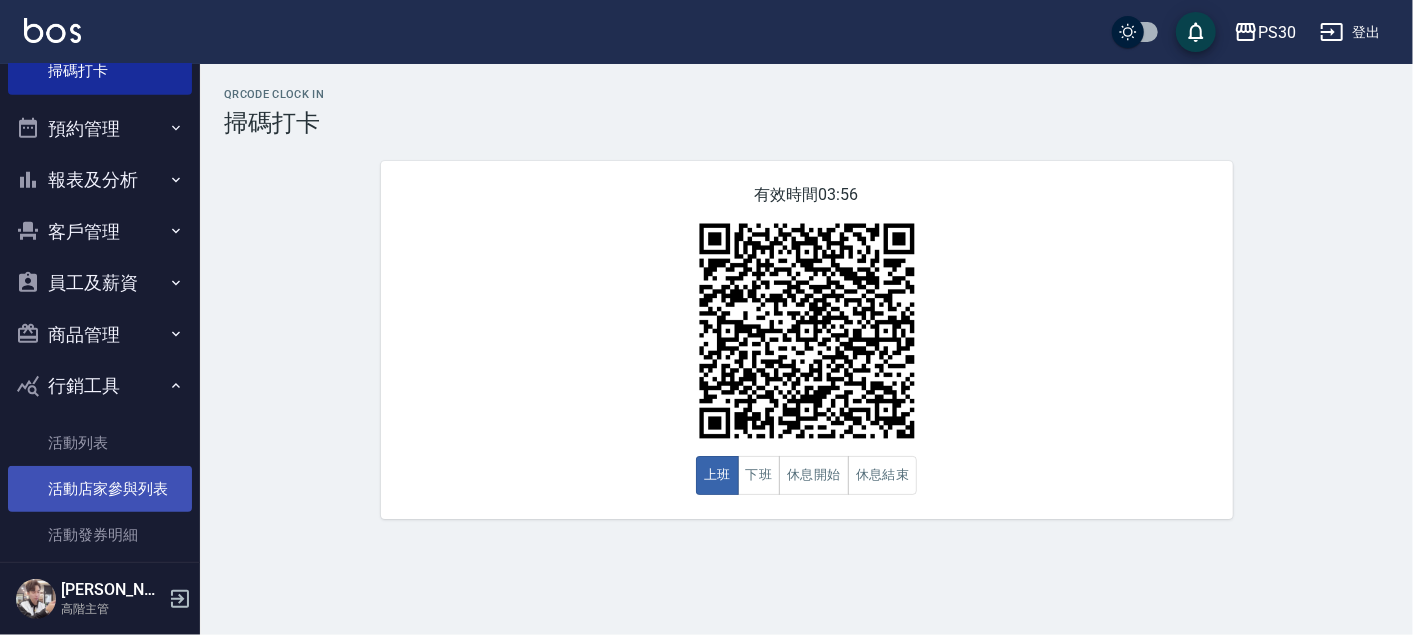 scroll, scrollTop: 627, scrollLeft: 0, axis: vertical 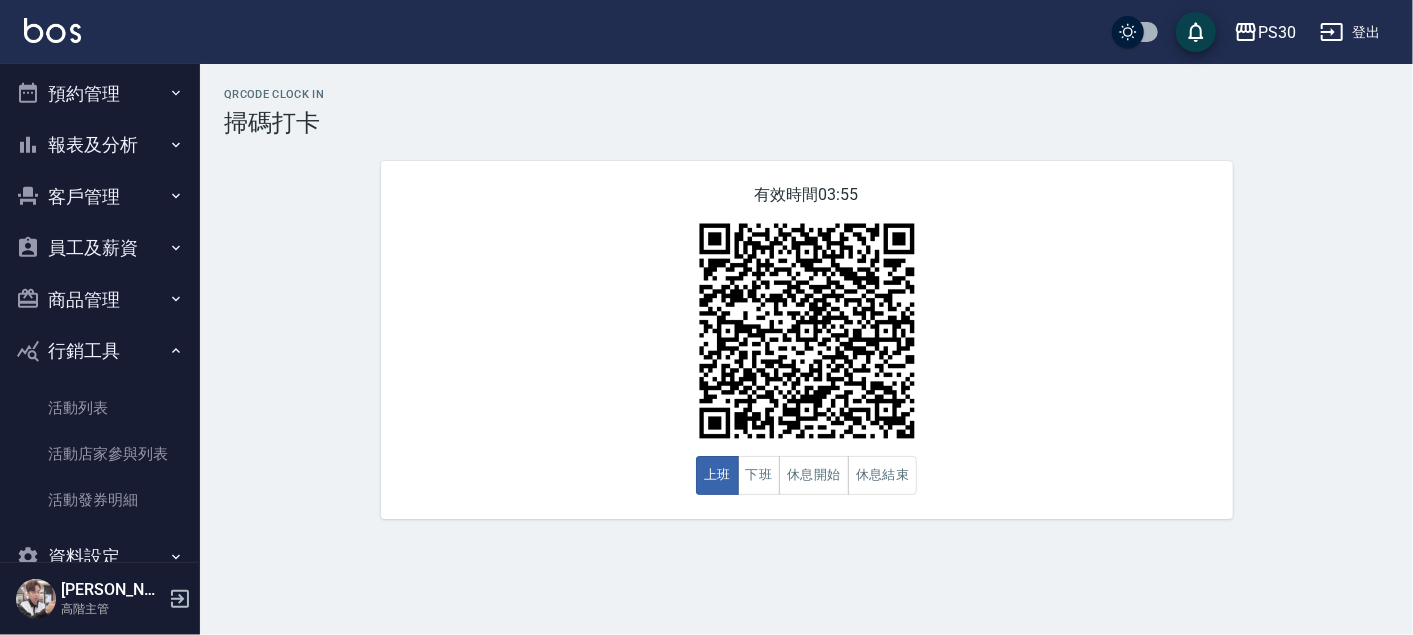 click on "商品管理" at bounding box center [100, 300] 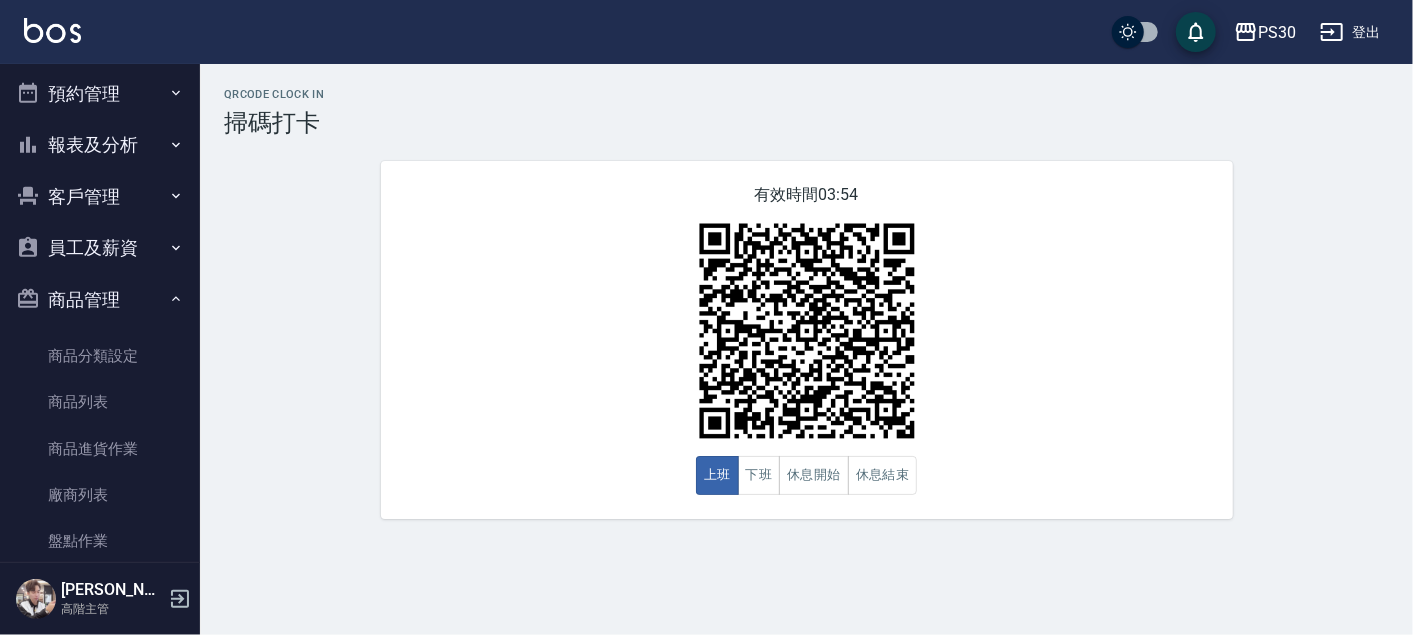 click on "商品管理" at bounding box center (100, 300) 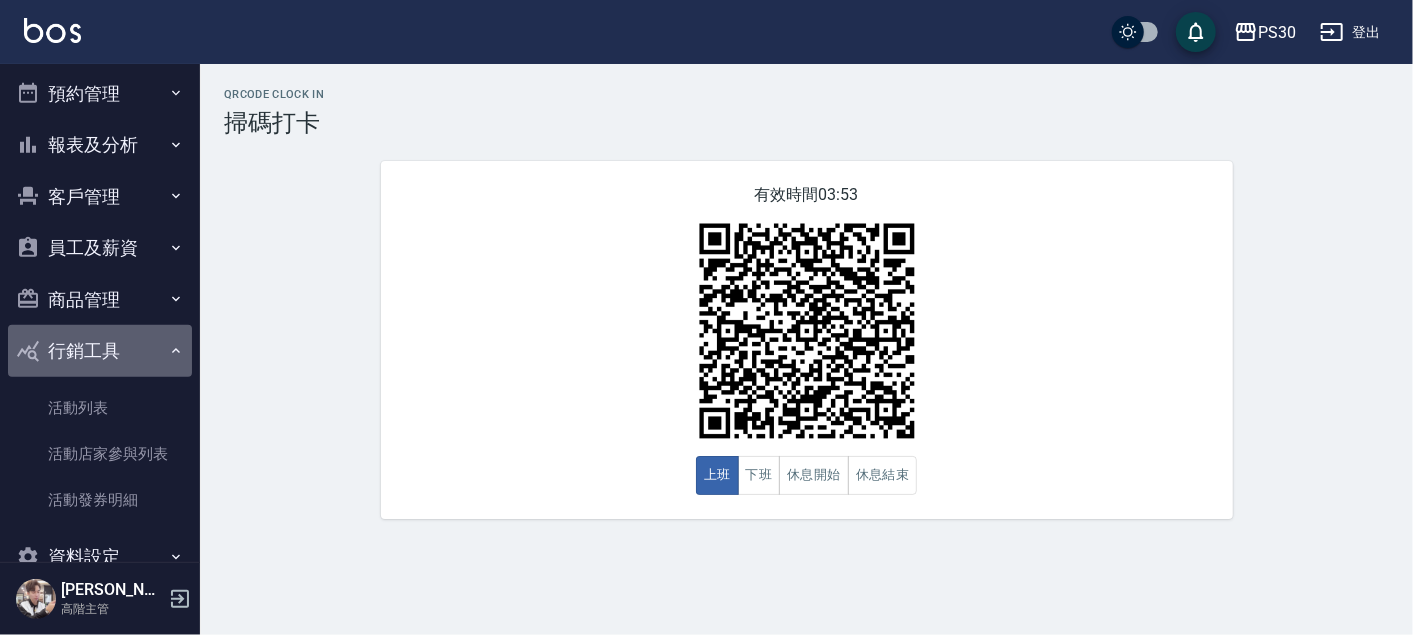 click on "行銷工具" at bounding box center [100, 351] 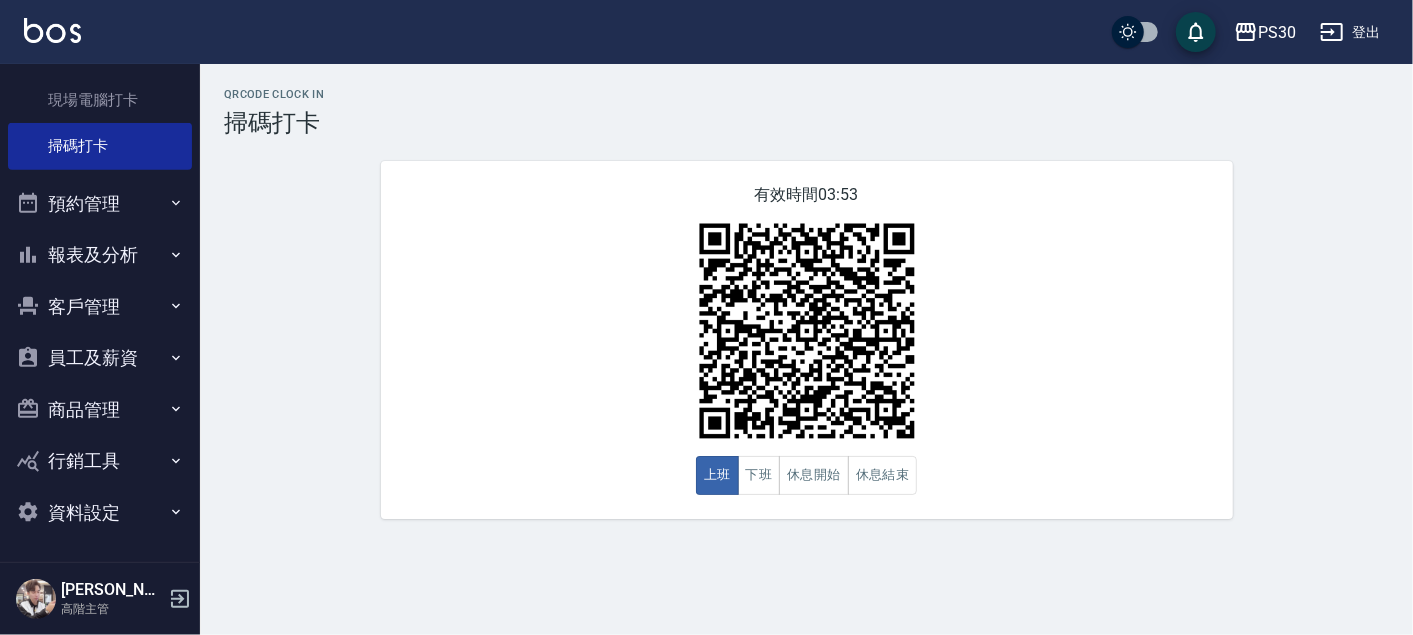 scroll, scrollTop: 516, scrollLeft: 0, axis: vertical 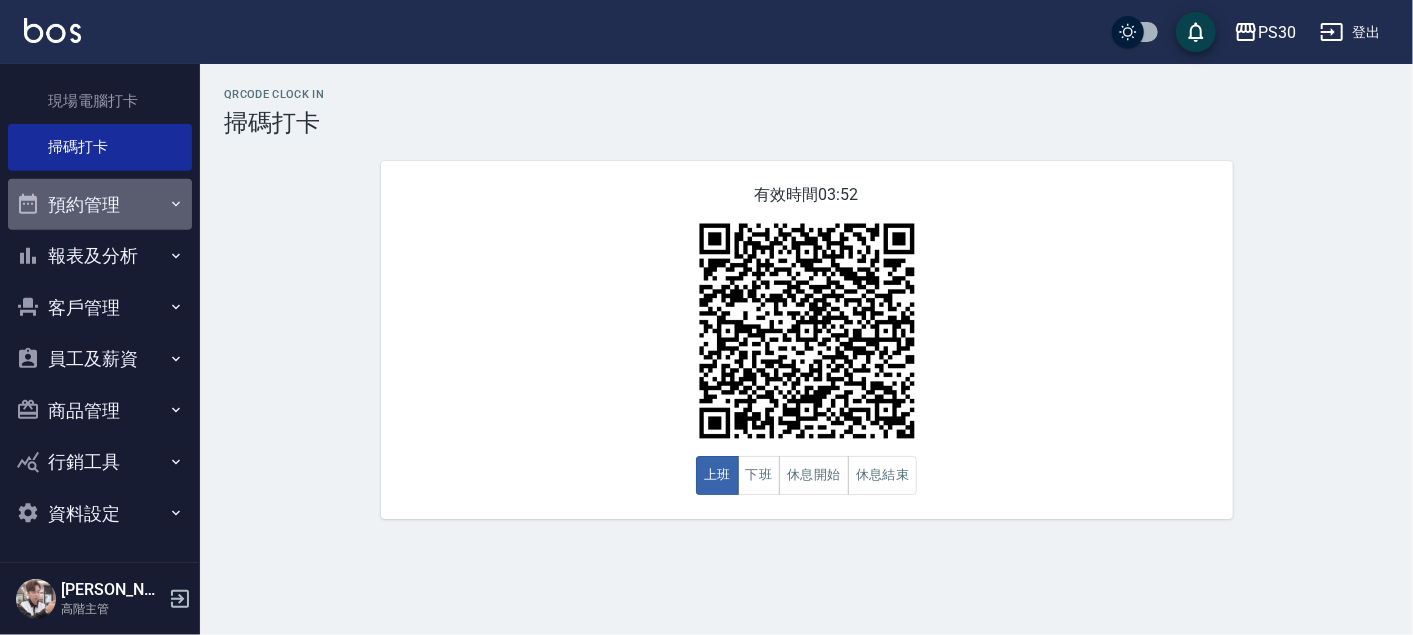 click on "預約管理" at bounding box center (100, 205) 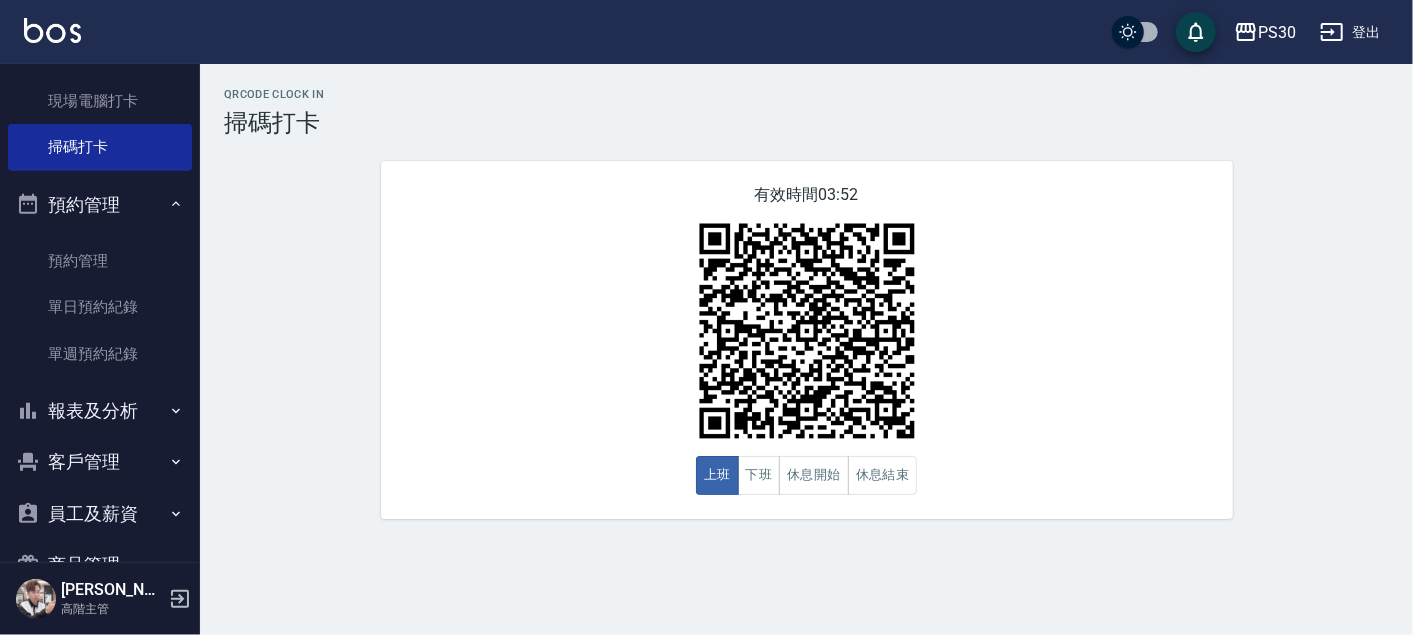 click on "預約管理 單日預約紀錄 單週預約紀錄" at bounding box center [100, -107] 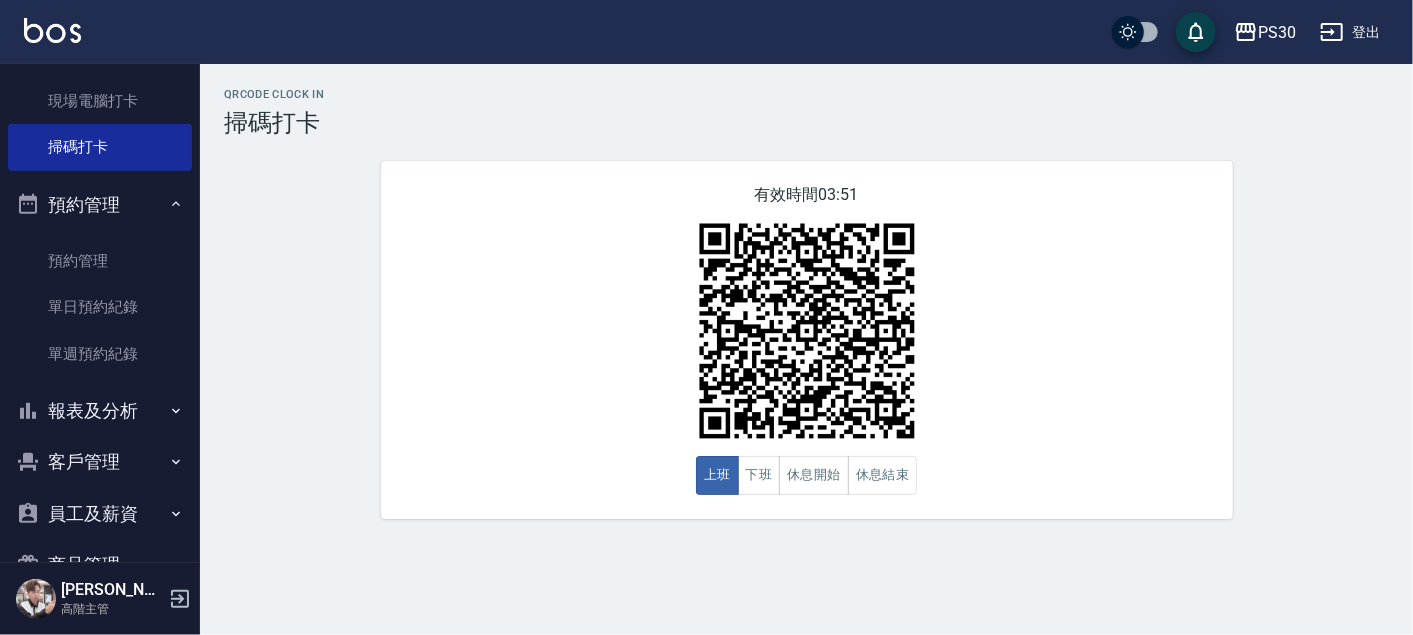 click on "預約管理" at bounding box center (100, 205) 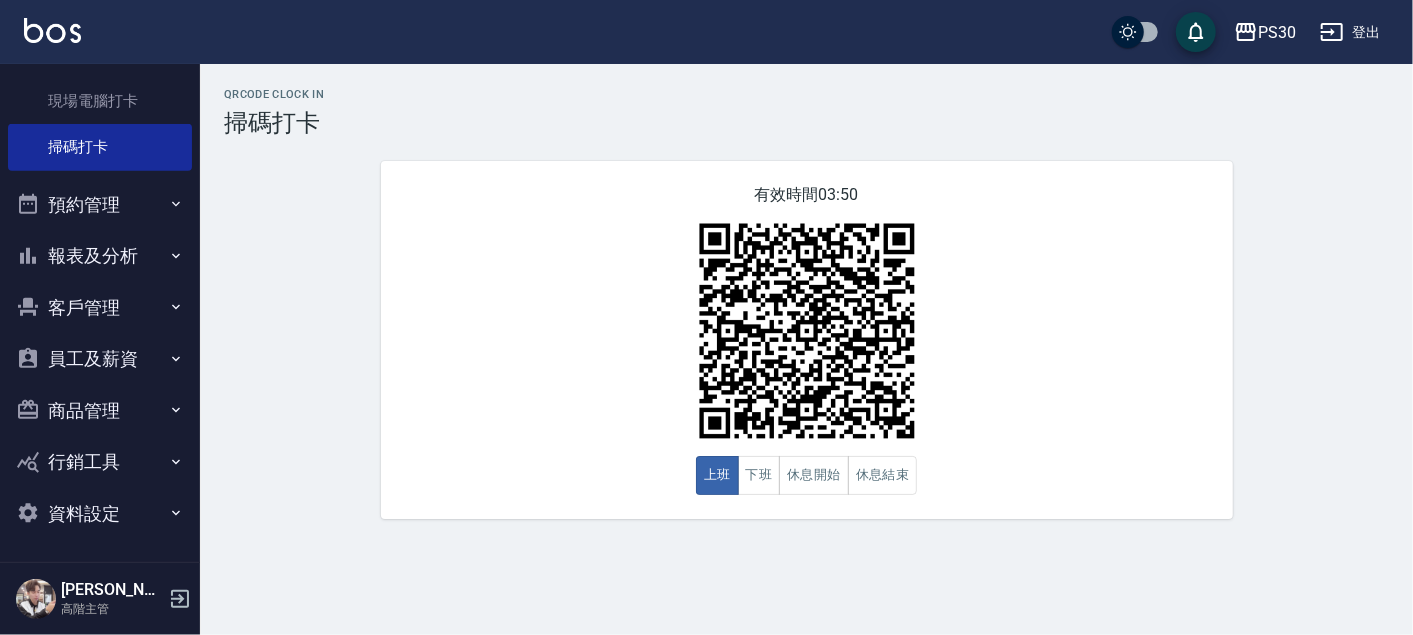 click on "報表及分析" at bounding box center [100, 256] 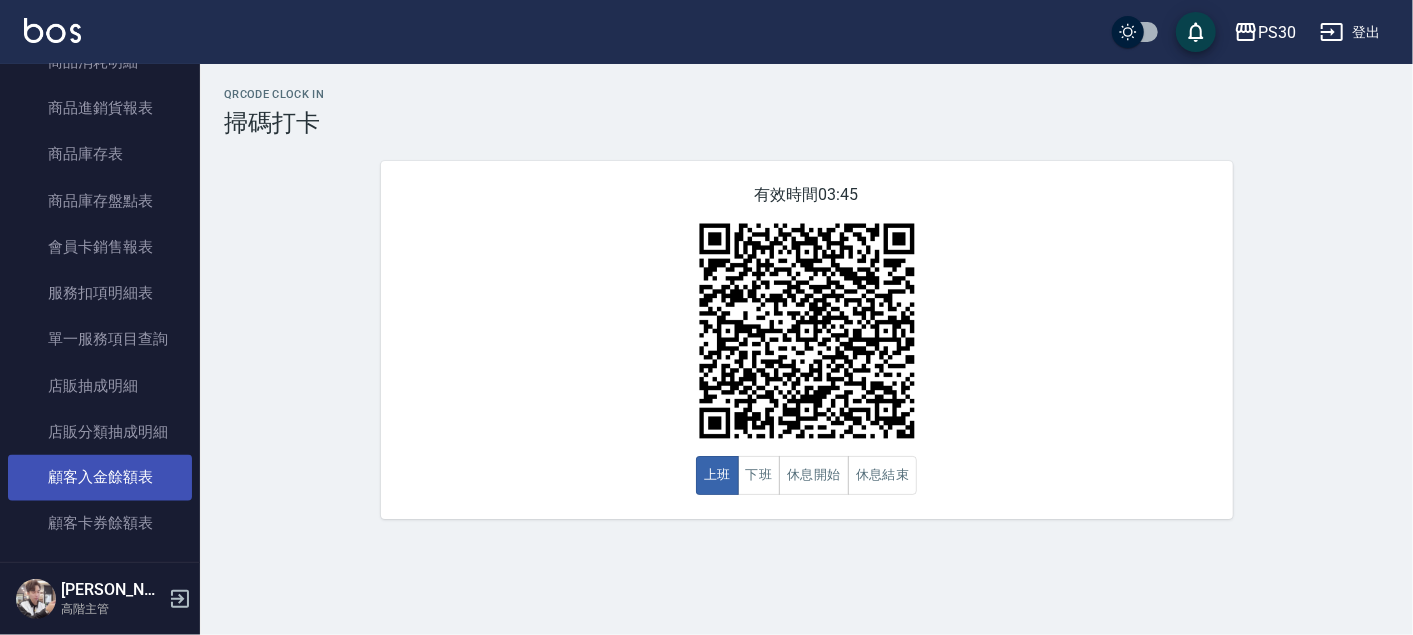 scroll, scrollTop: 1849, scrollLeft: 0, axis: vertical 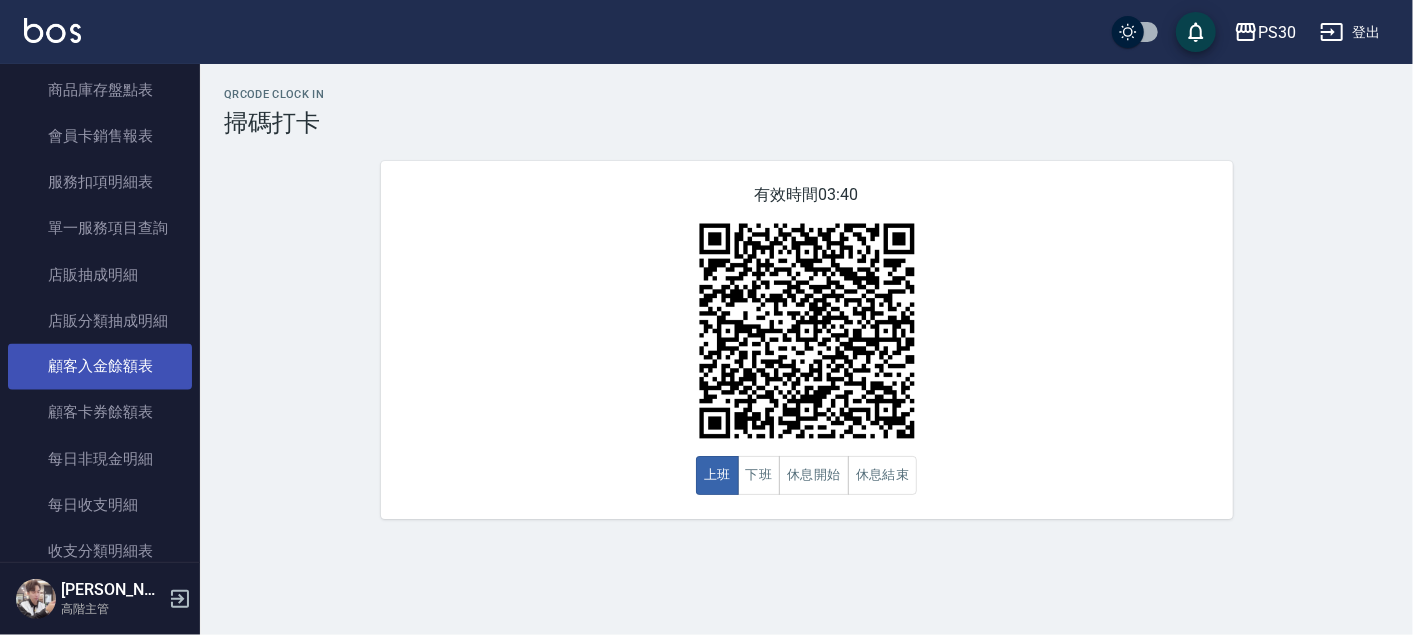 click on "顧客入金餘額表" at bounding box center (100, 367) 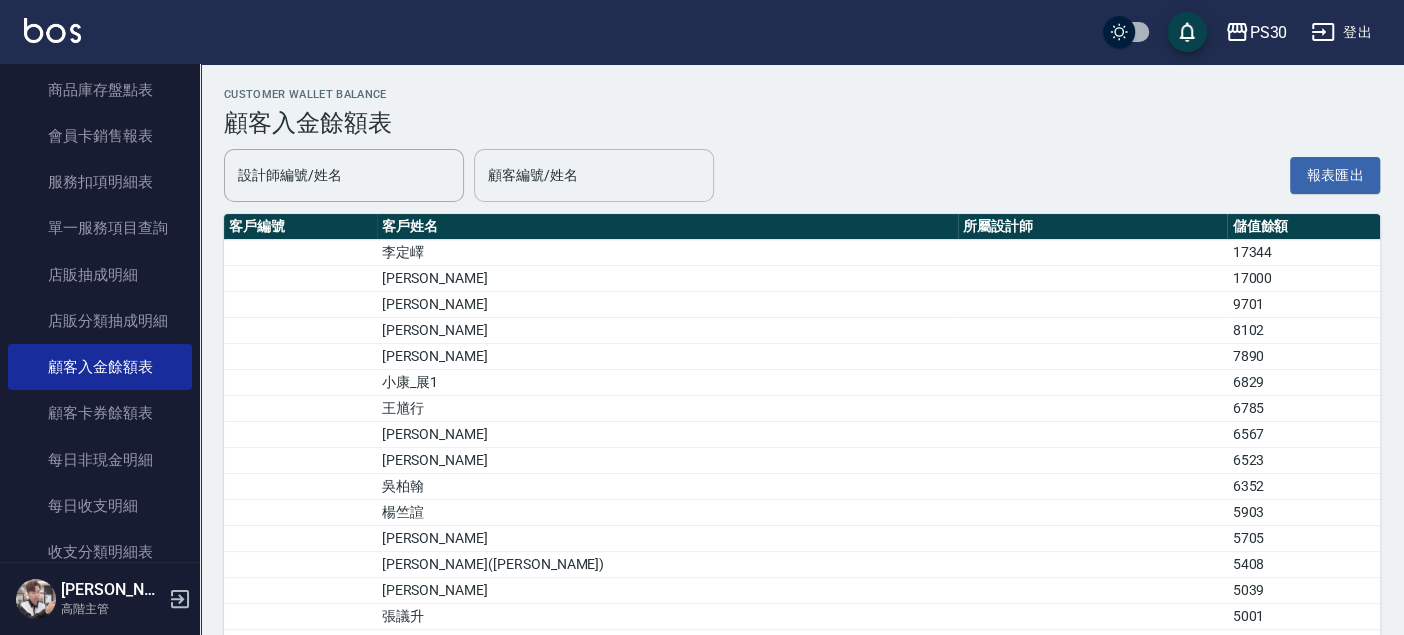 click on "顧客編號/姓名" at bounding box center [594, 175] 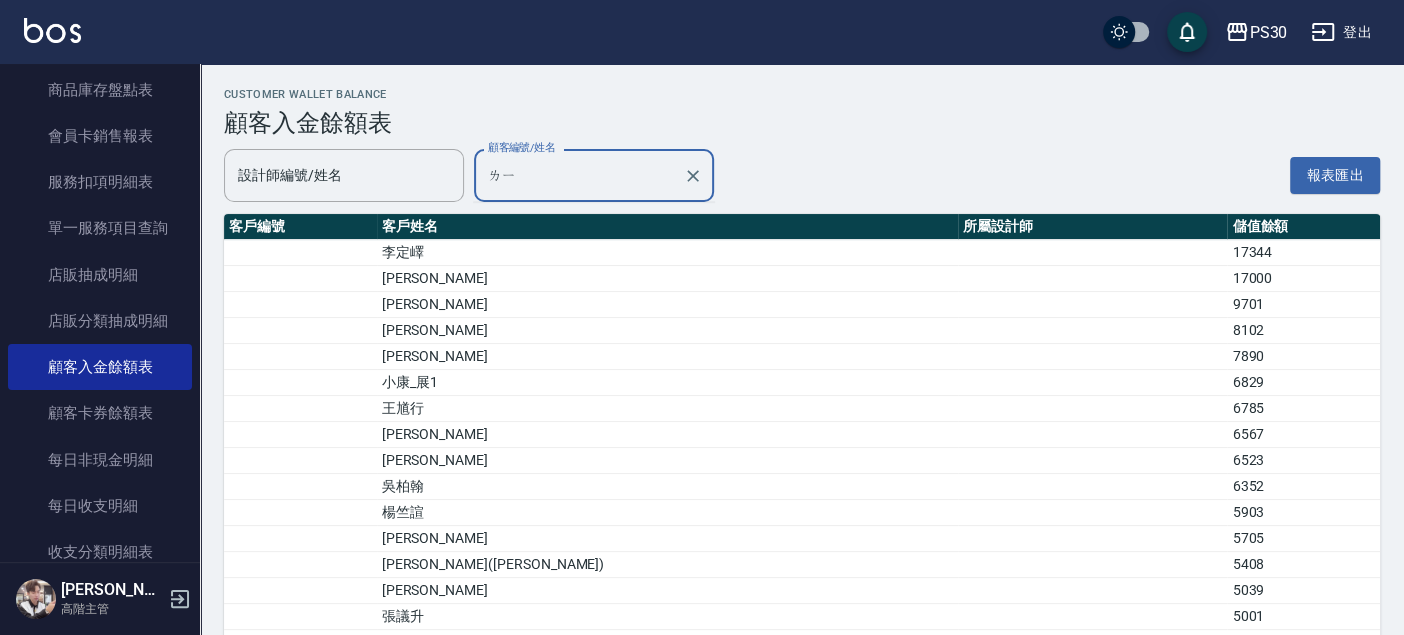 type on "ㄌ" 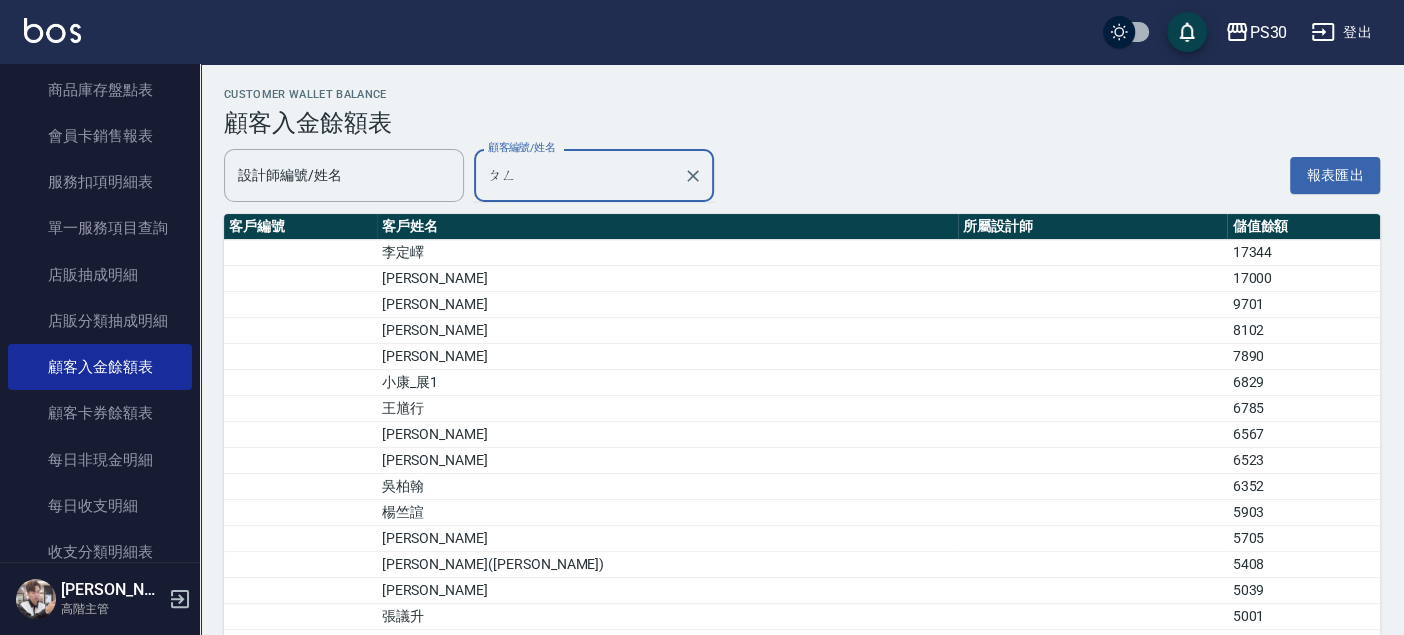 type on "捧" 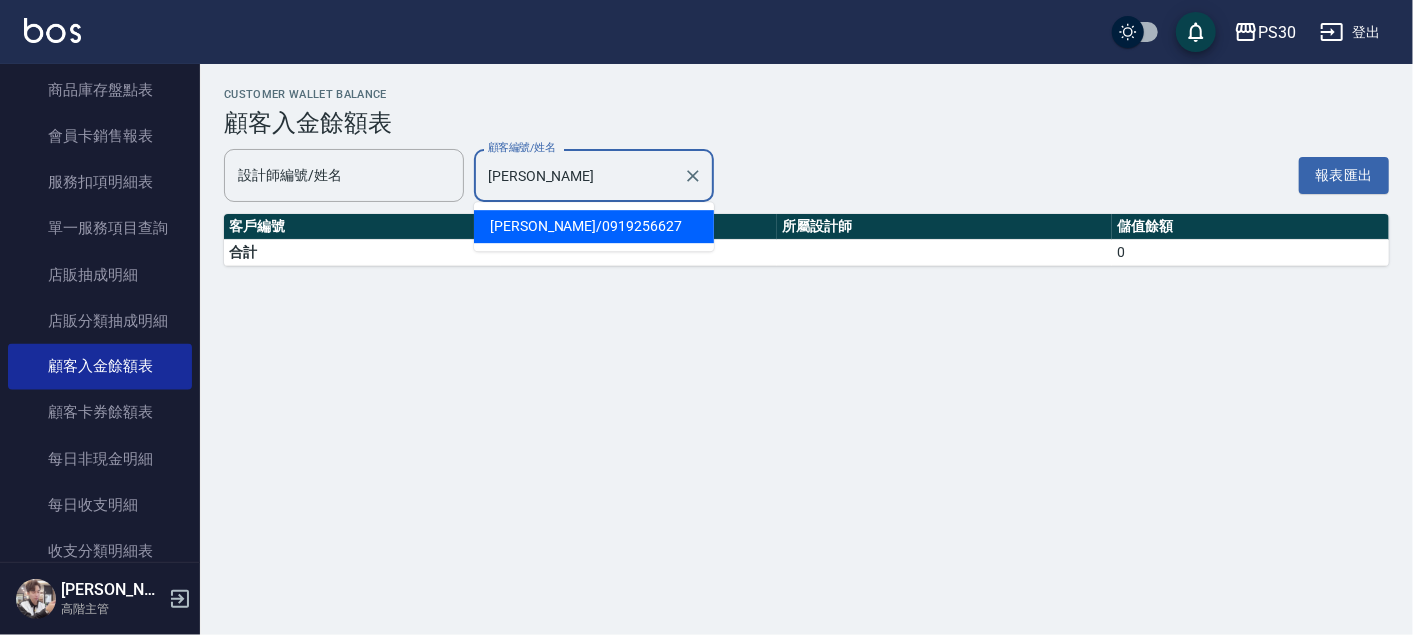type on "彭" 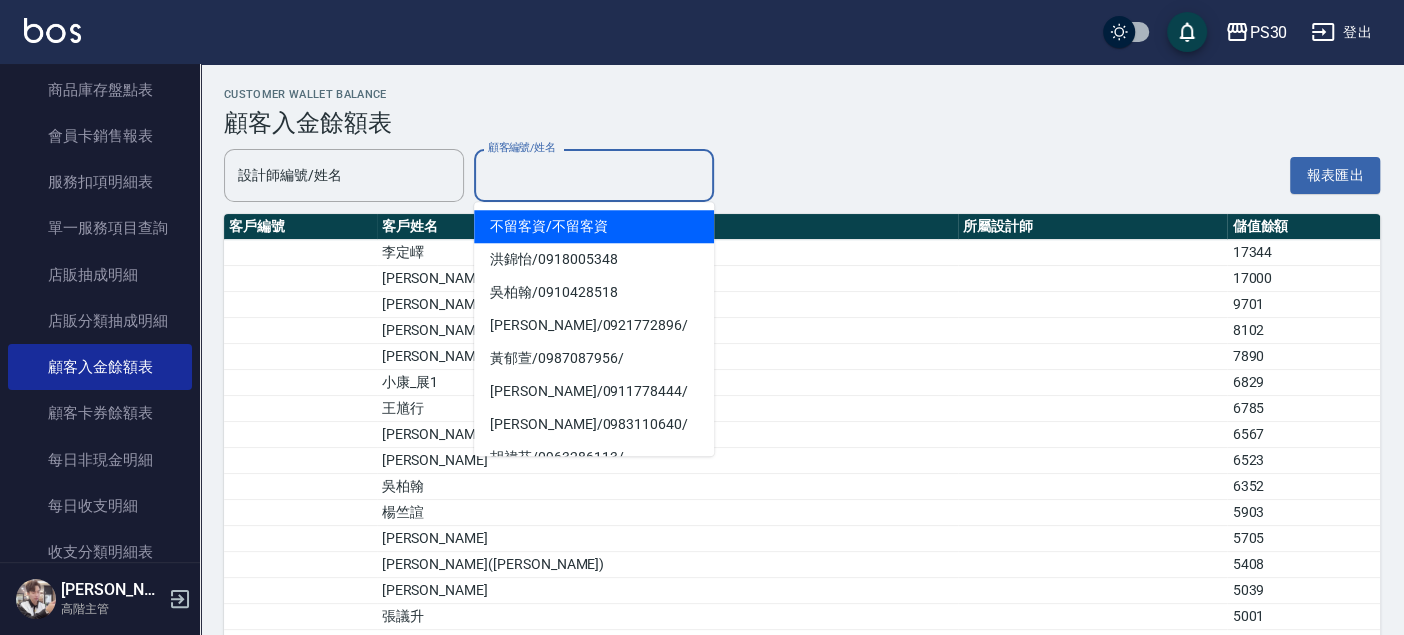 type on "ㄆ" 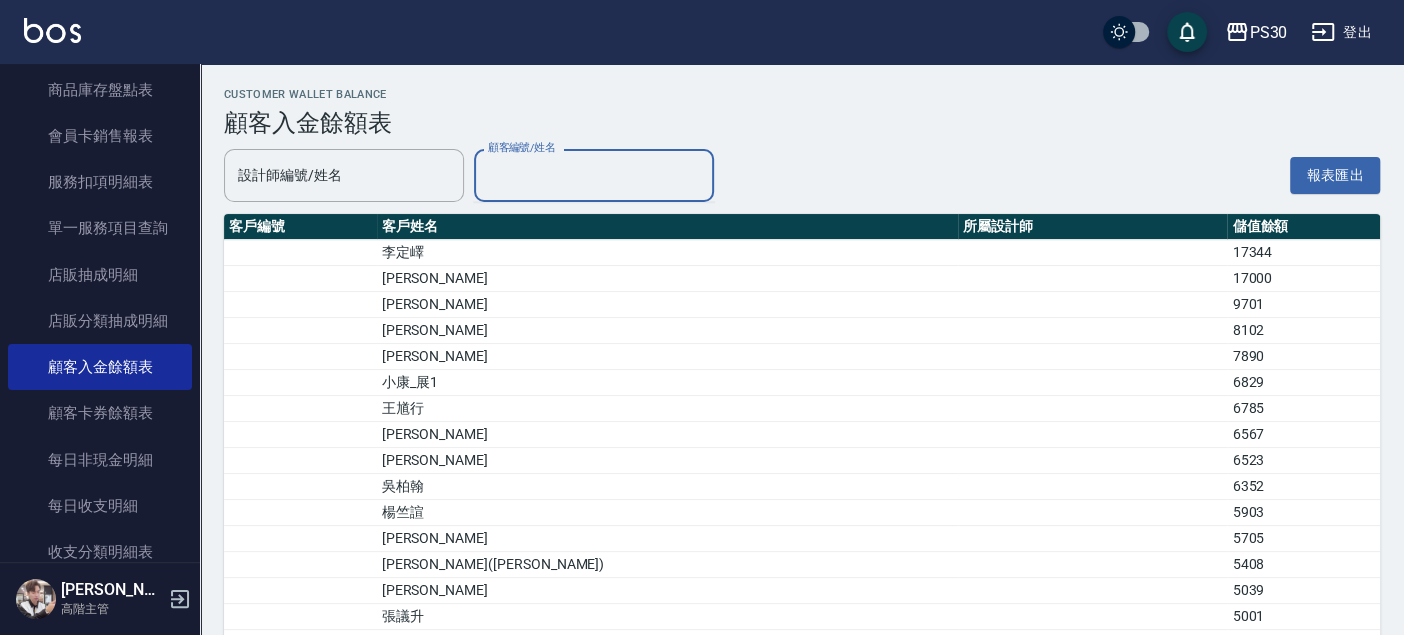 type on "ㄔ" 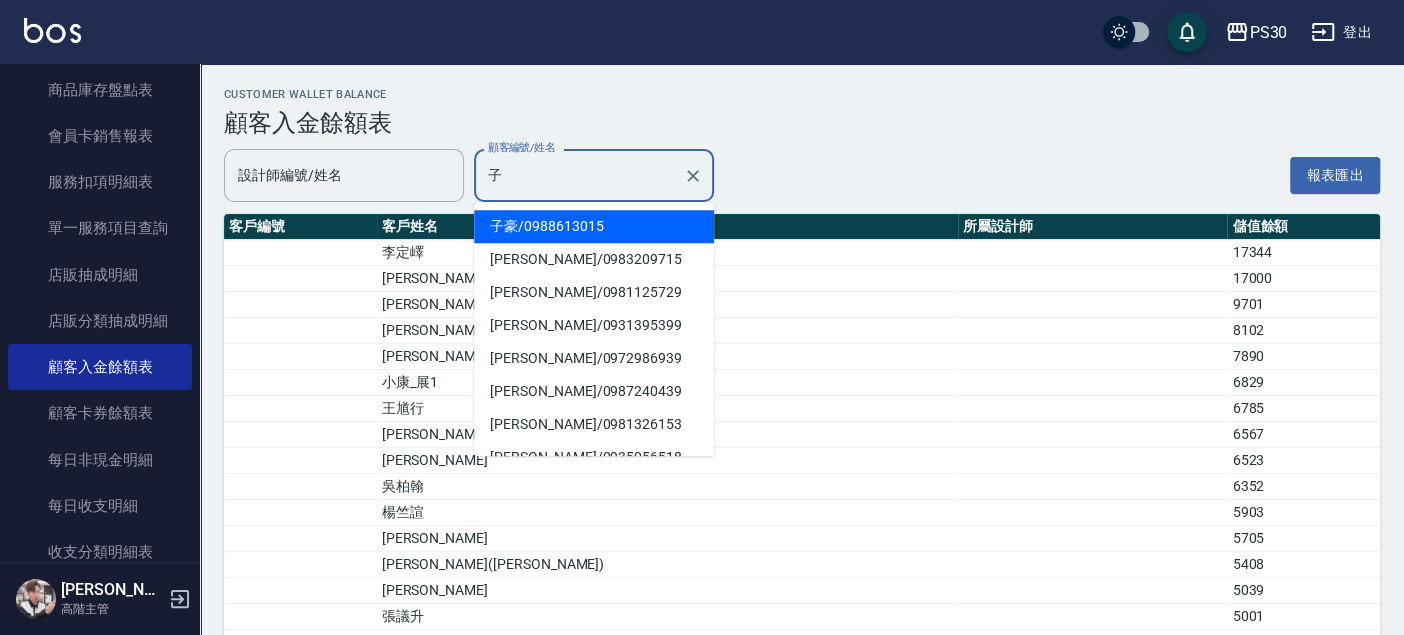 click on "子豪  /  0988613015" at bounding box center (594, 226) 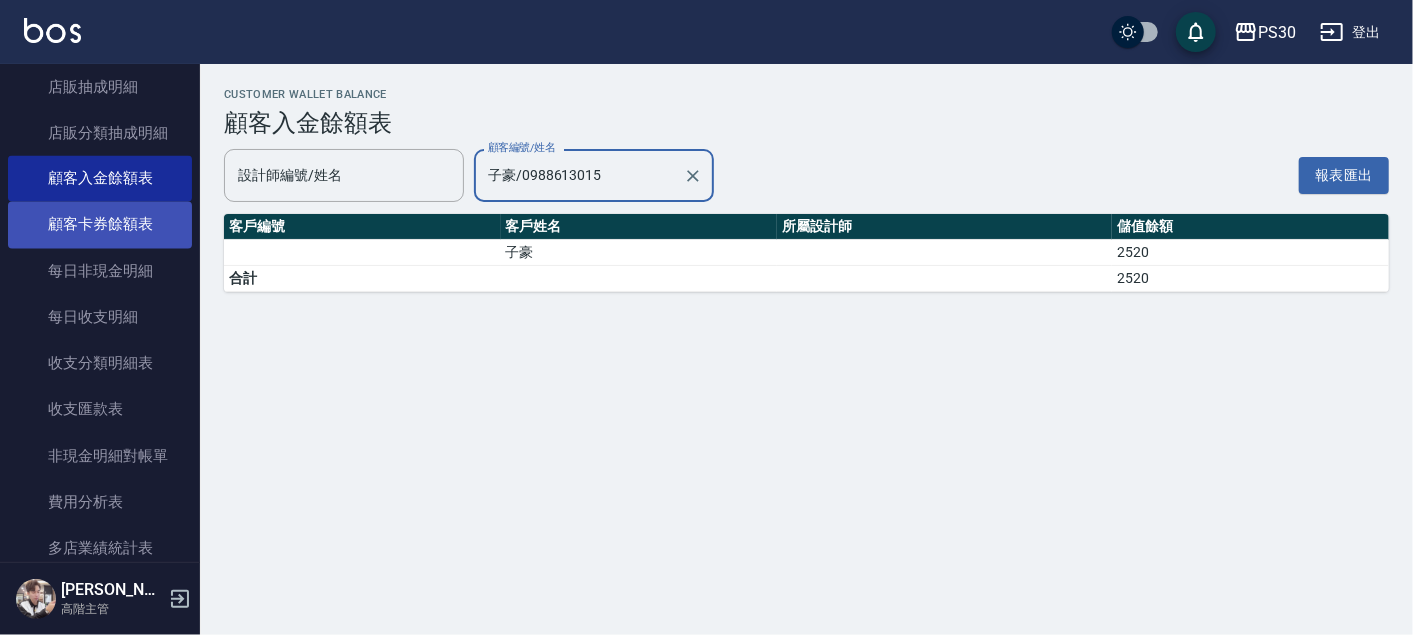 scroll, scrollTop: 2071, scrollLeft: 0, axis: vertical 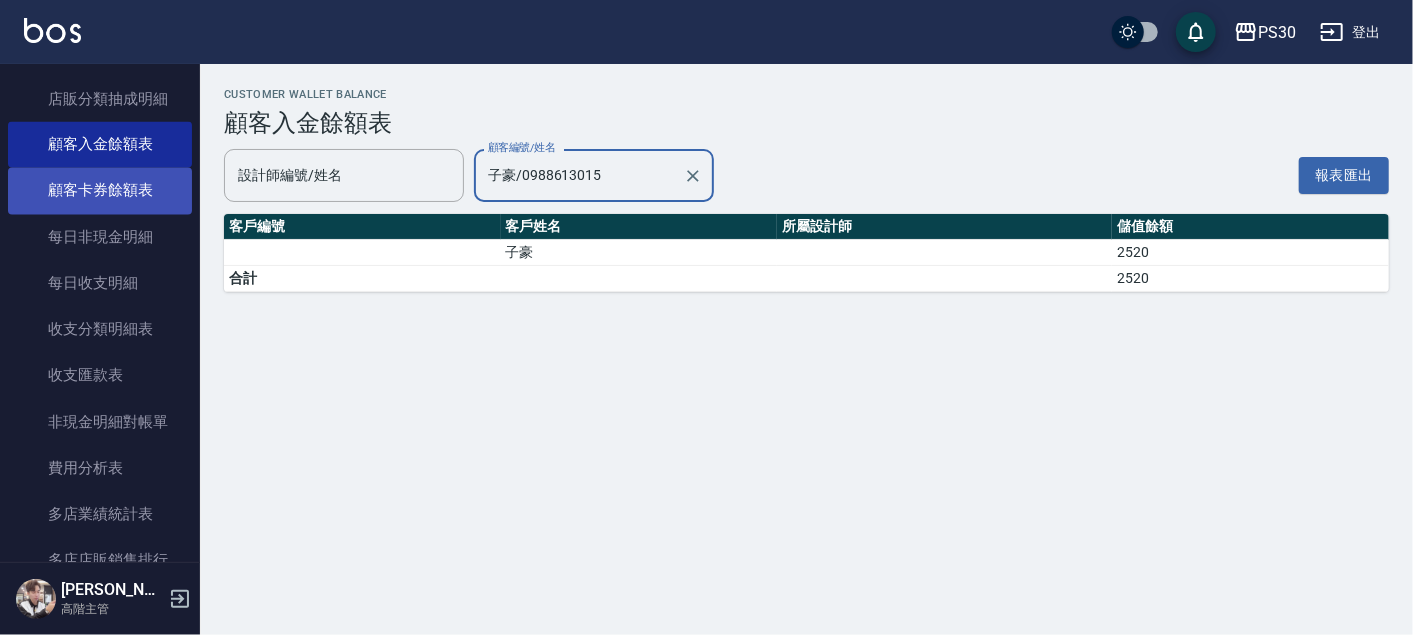 type on "子豪/0988613015" 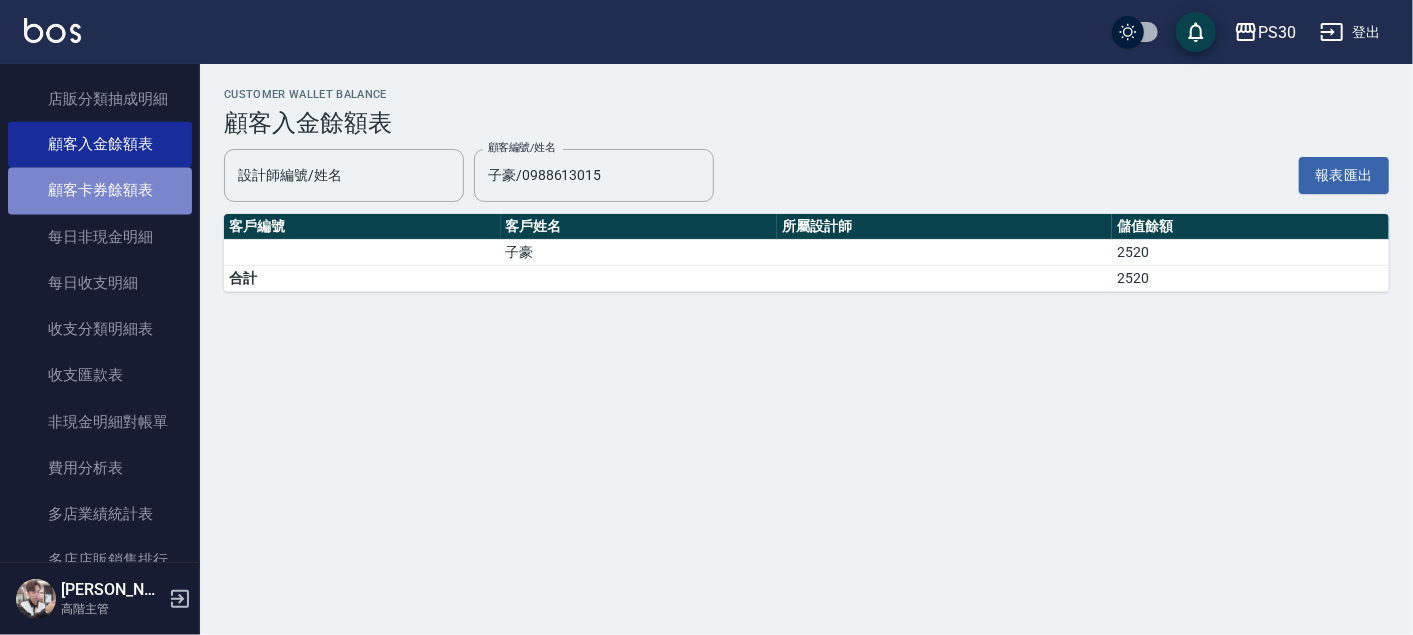 click on "顧客卡券餘額表" at bounding box center (100, 191) 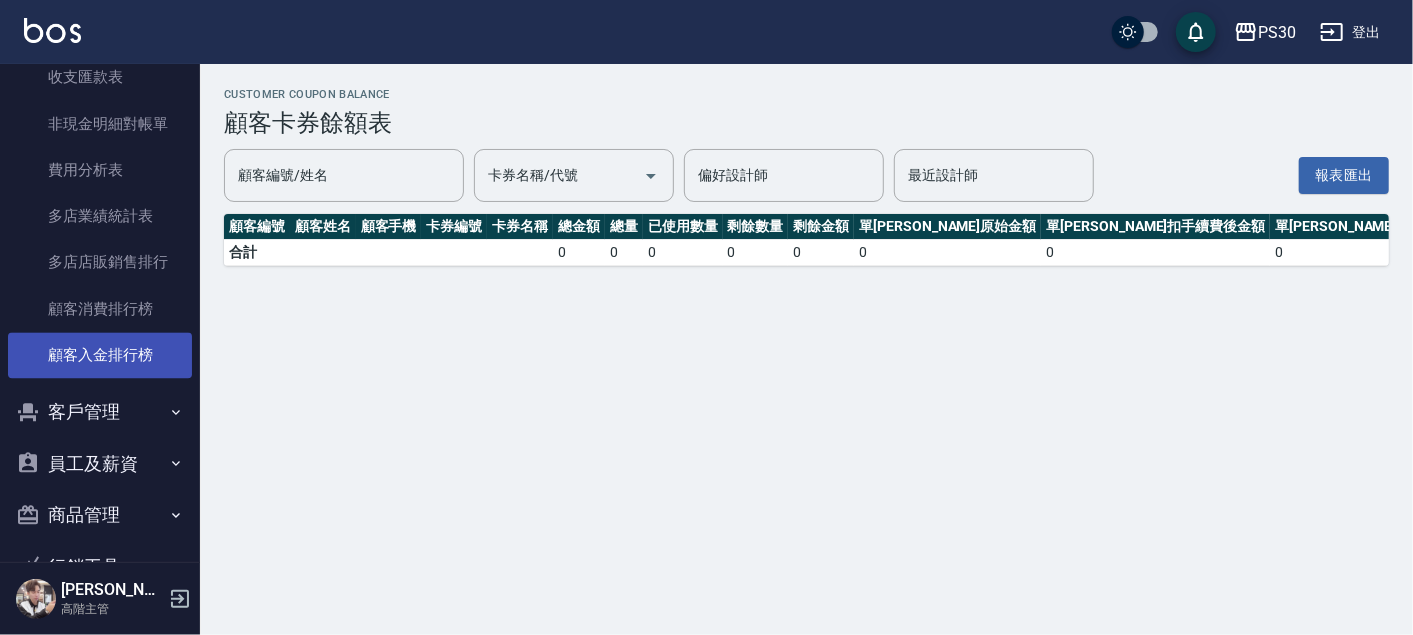scroll, scrollTop: 2405, scrollLeft: 0, axis: vertical 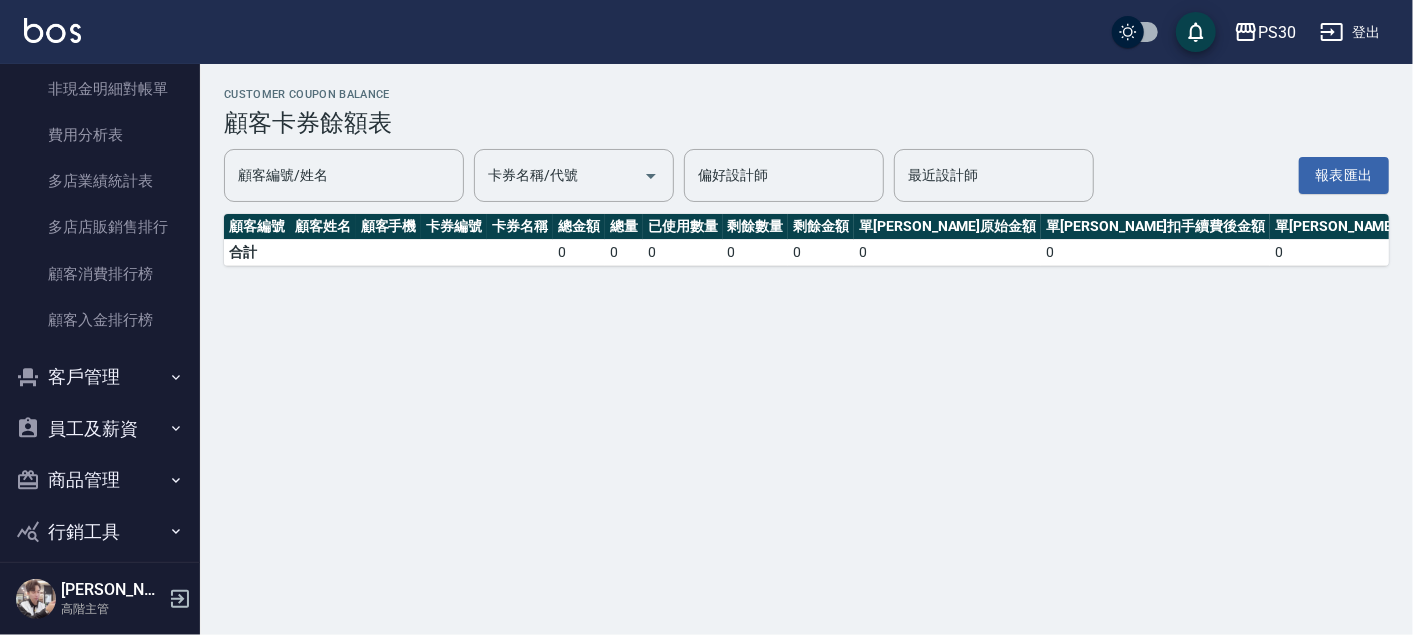 click on "商品管理" at bounding box center [100, 480] 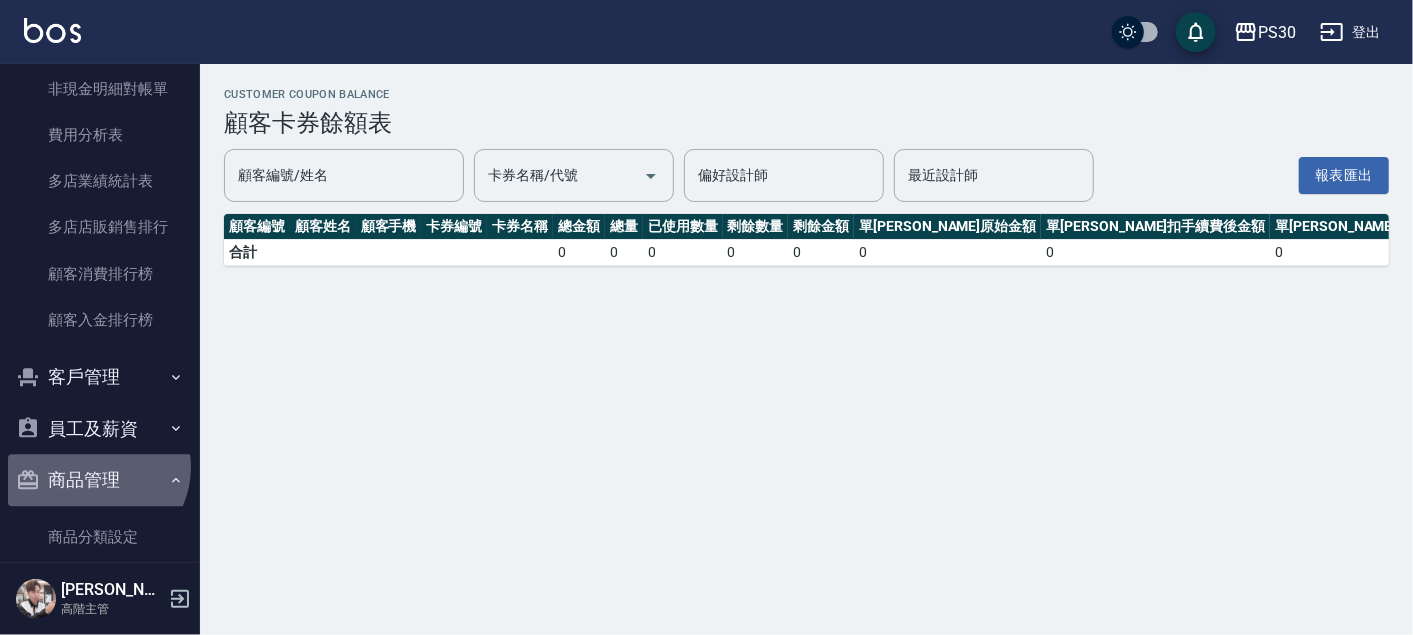 click on "商品管理" at bounding box center (100, 480) 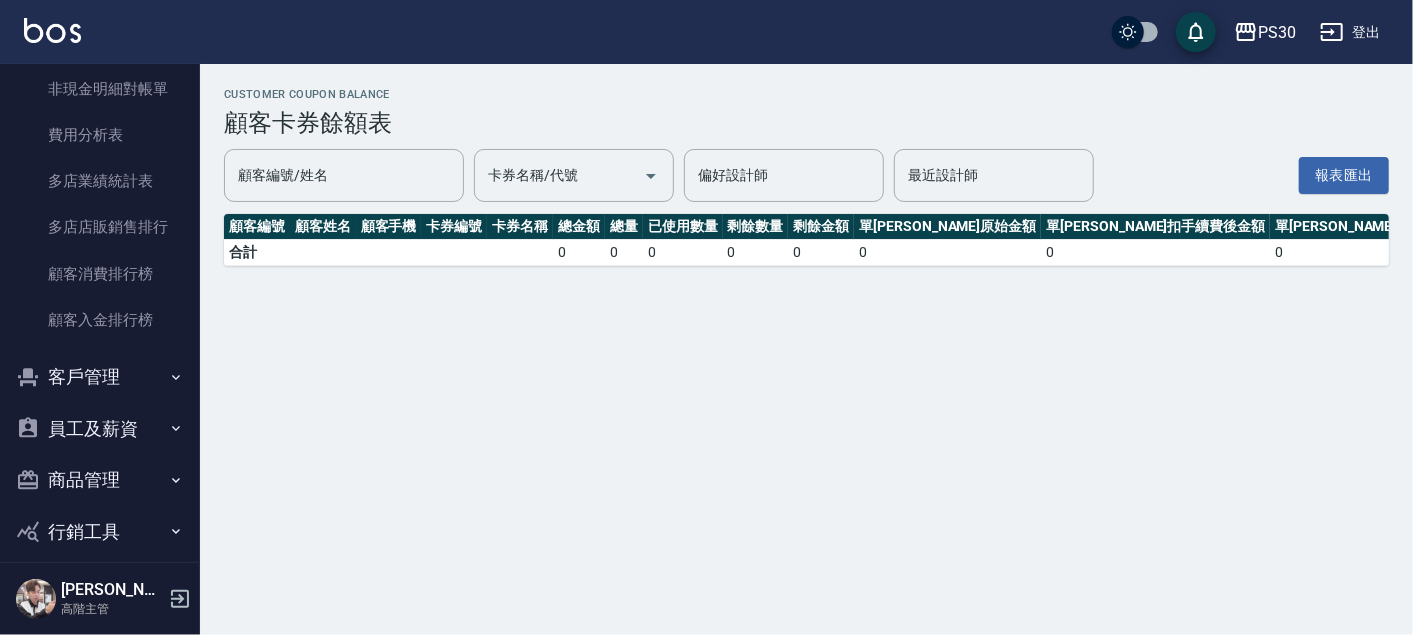 click on "員工及薪資" at bounding box center (100, 429) 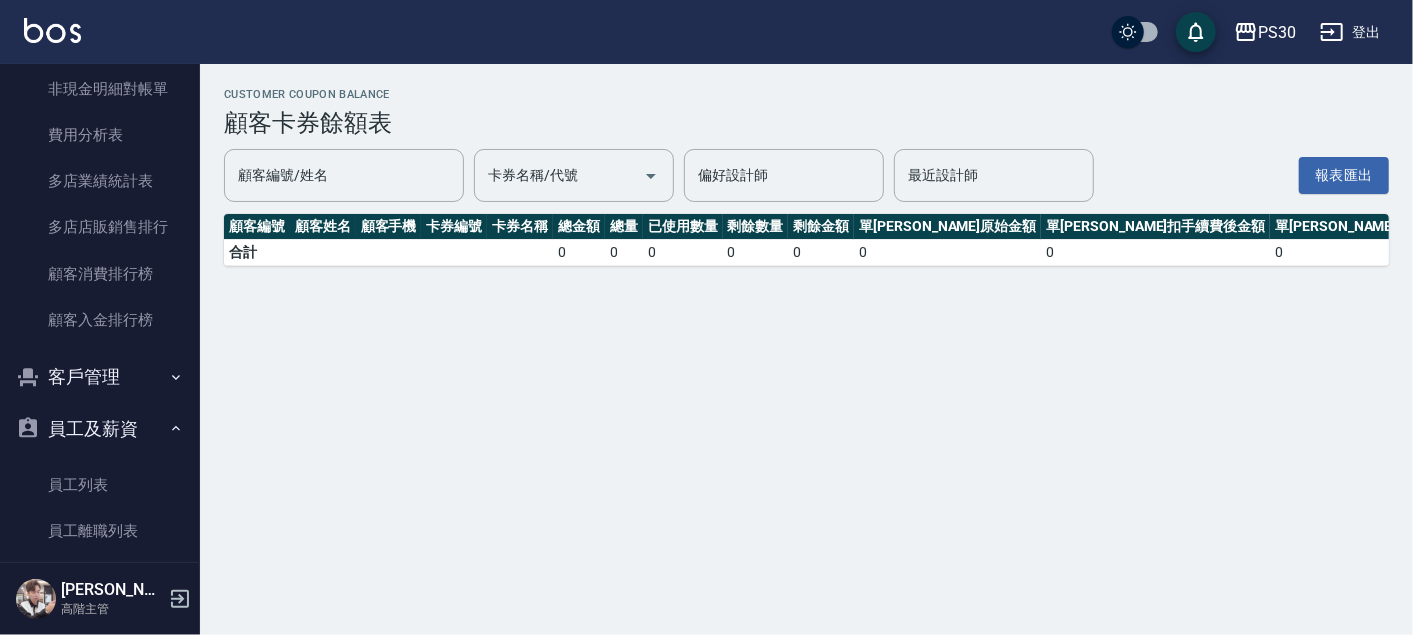 click on "員工及薪資" at bounding box center [100, 429] 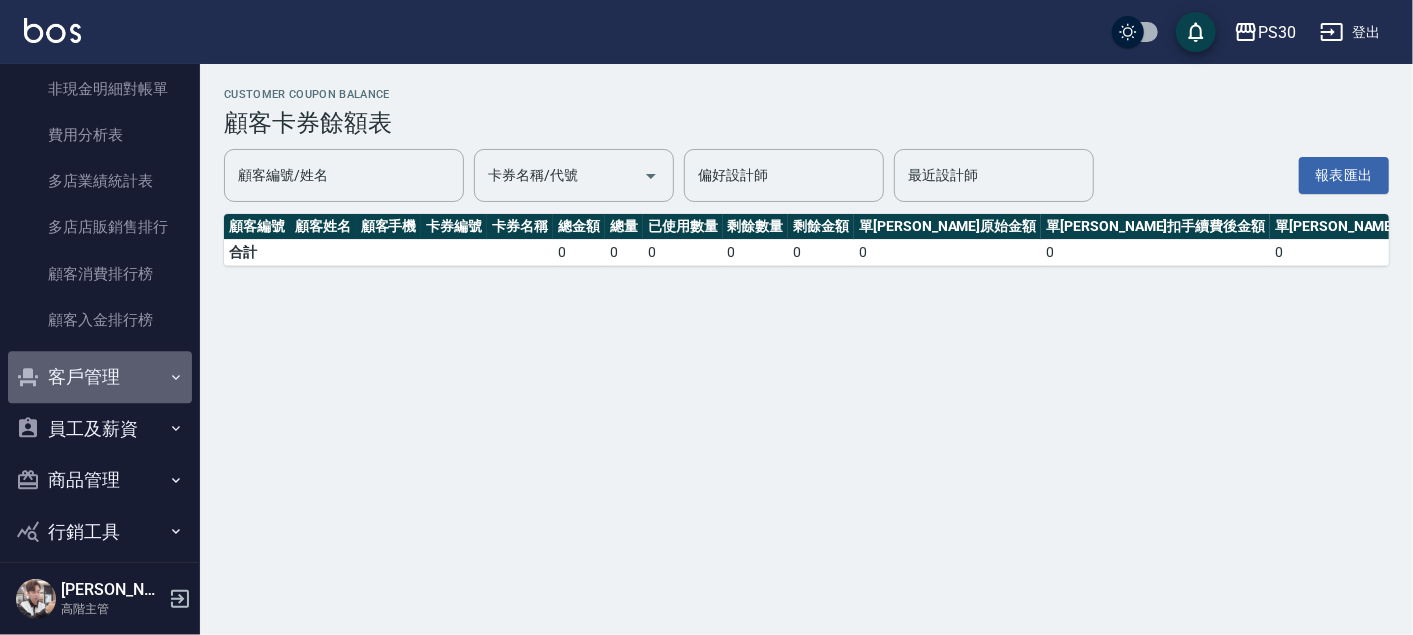 click on "客戶管理" at bounding box center [100, 377] 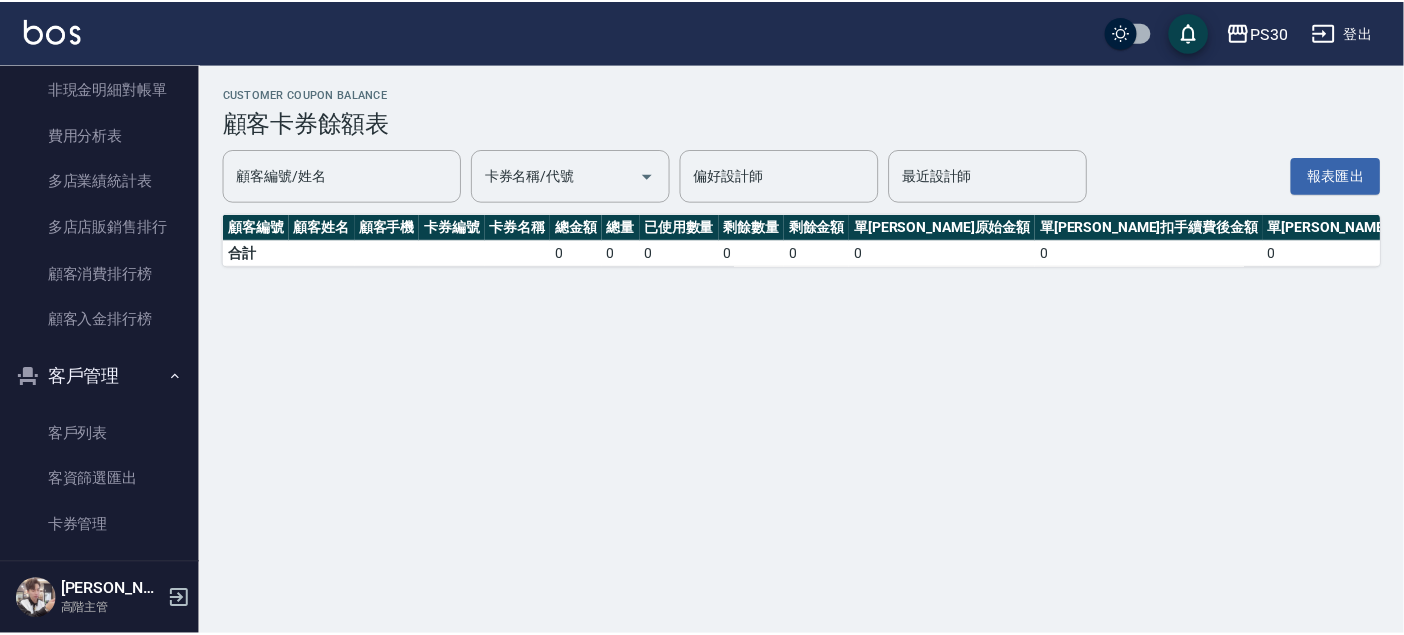 scroll, scrollTop: 2516, scrollLeft: 0, axis: vertical 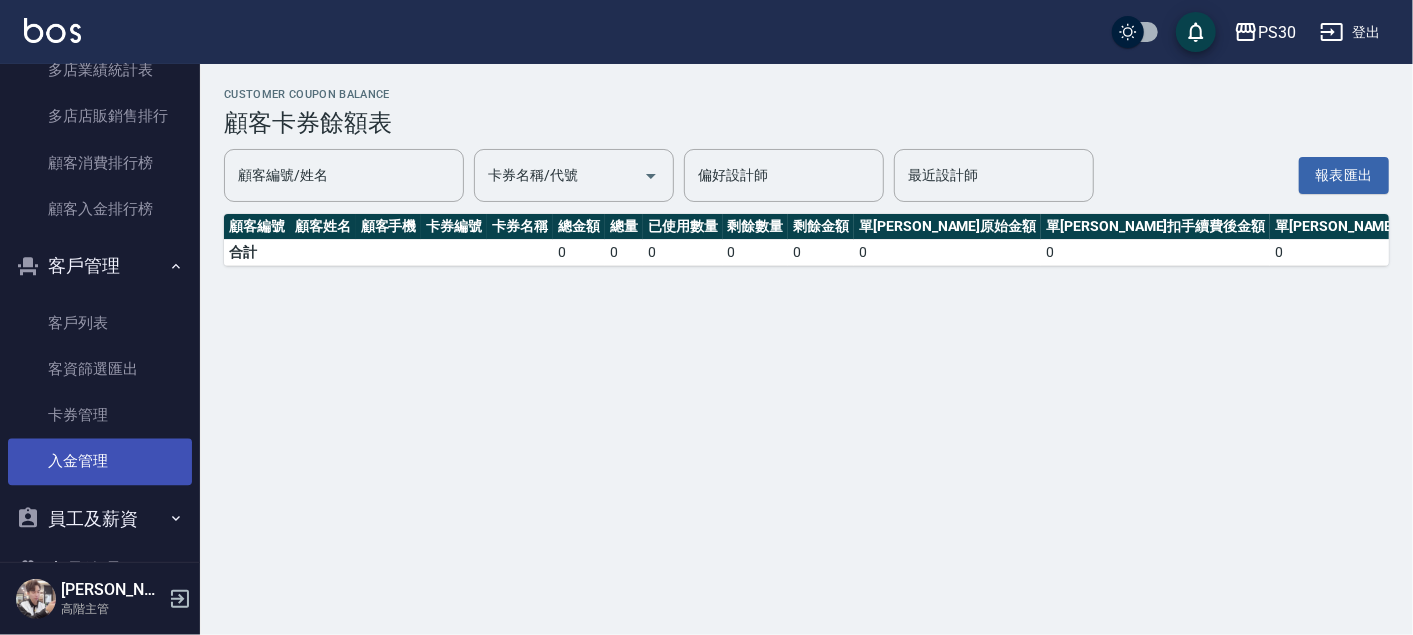 click on "入金管理" at bounding box center [100, 461] 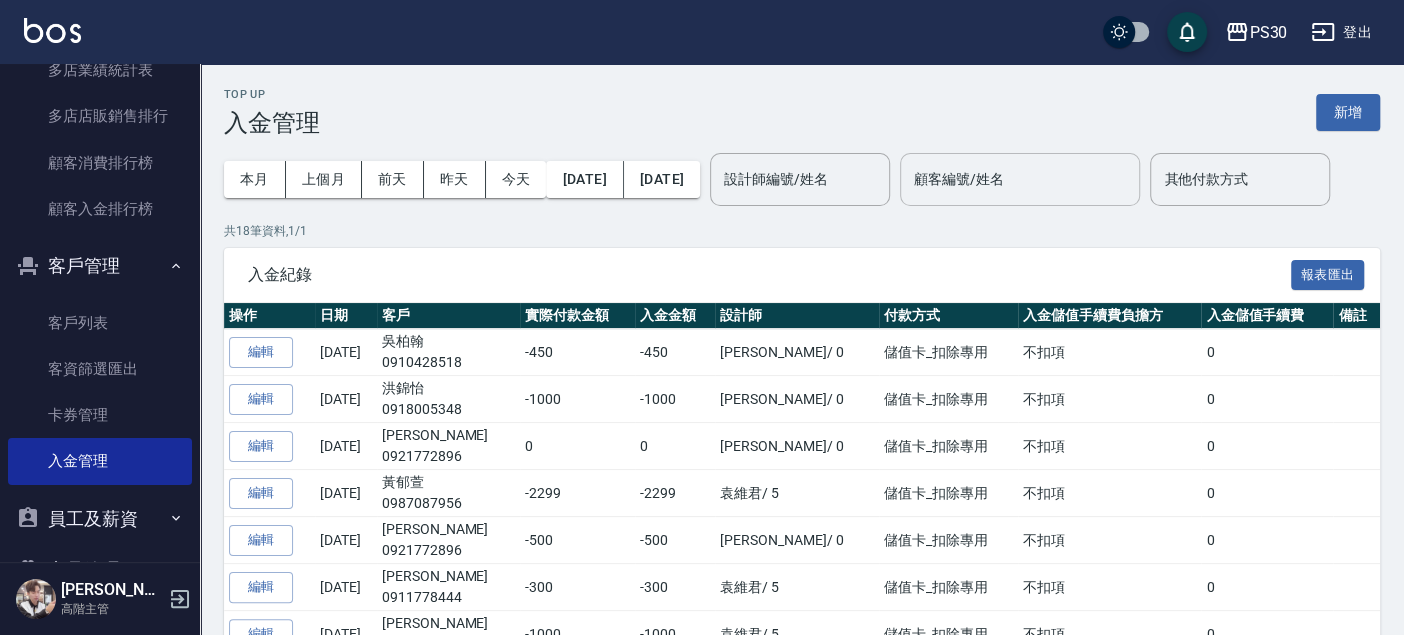 click on "顧客編號/姓名" at bounding box center [1020, 179] 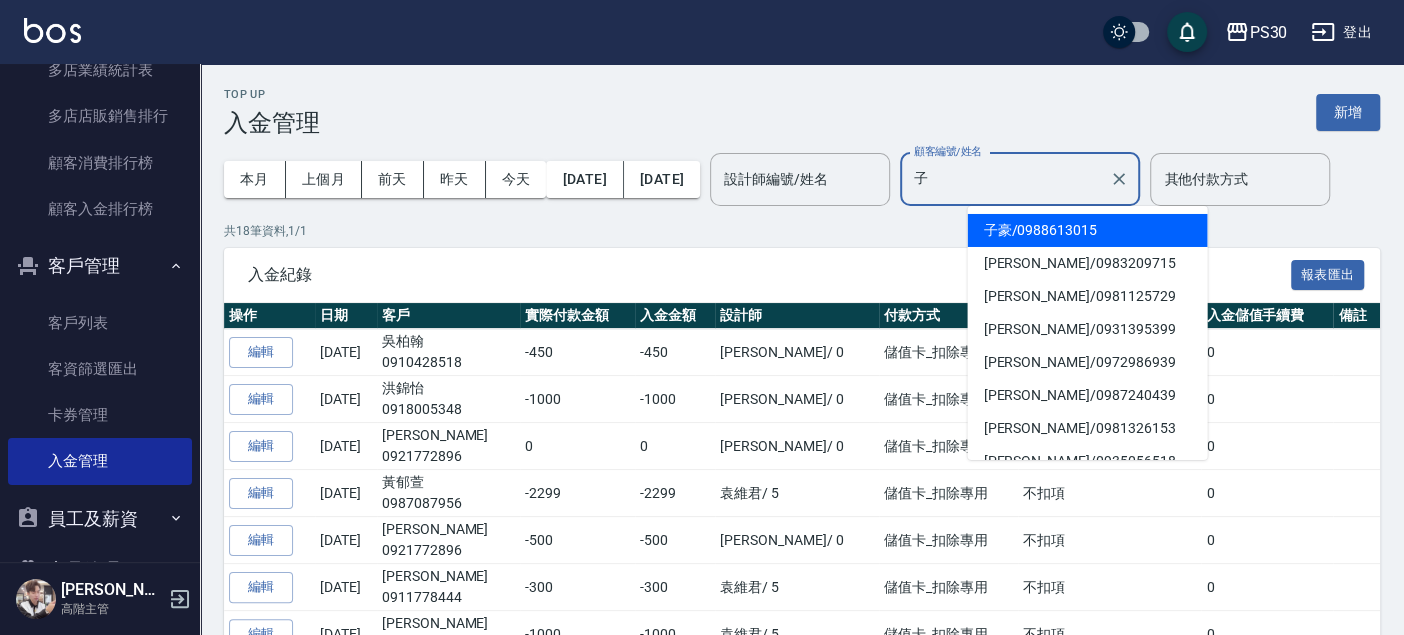 click on "子豪  /  0988613015" at bounding box center [1087, 230] 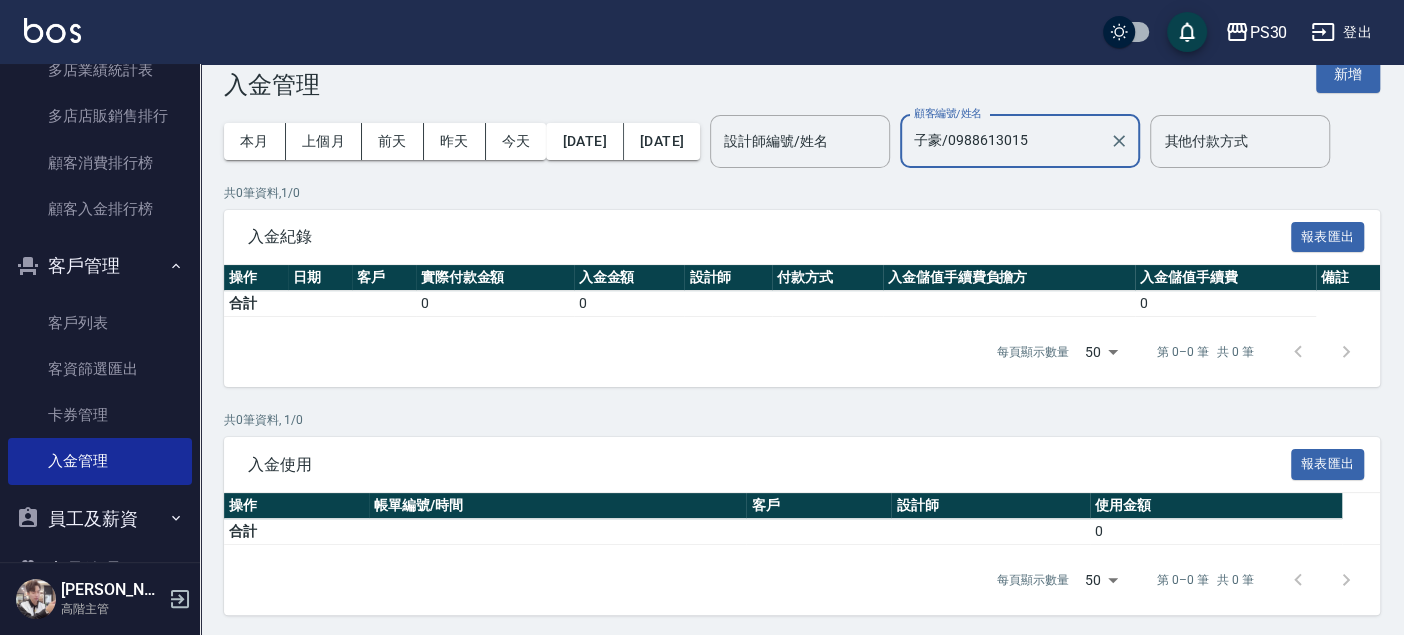 scroll, scrollTop: 0, scrollLeft: 0, axis: both 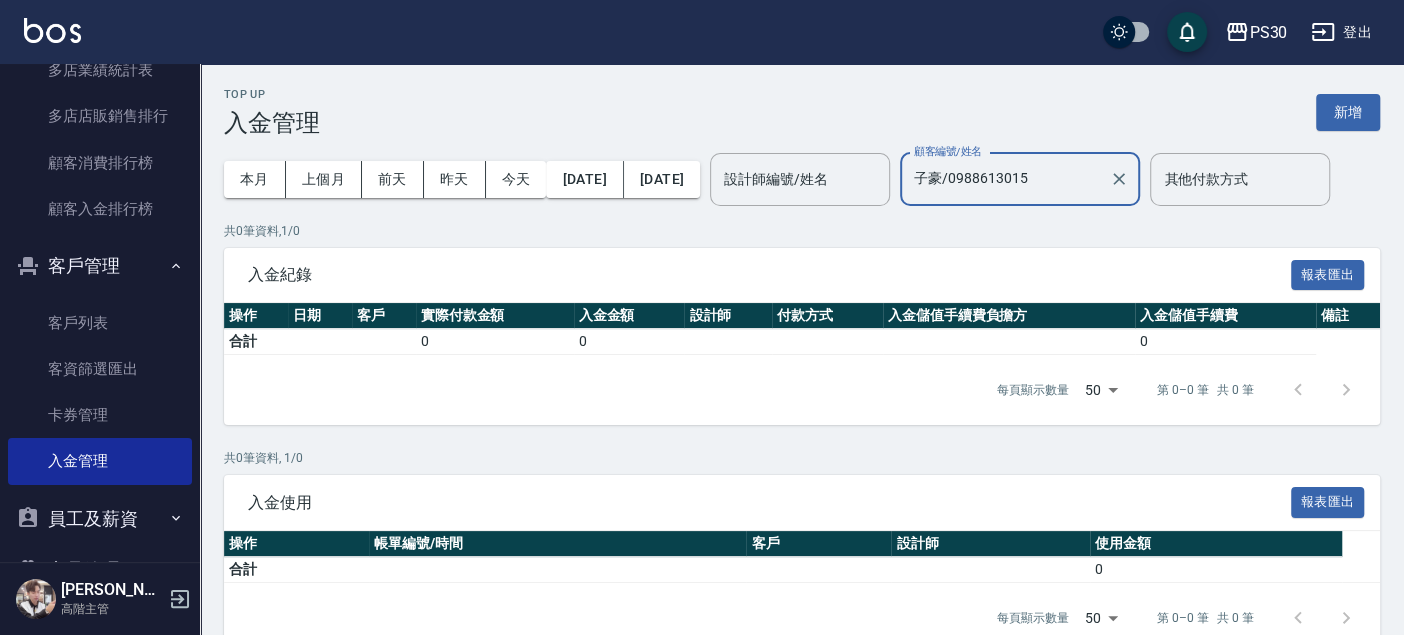 type on "子豪/0988613015" 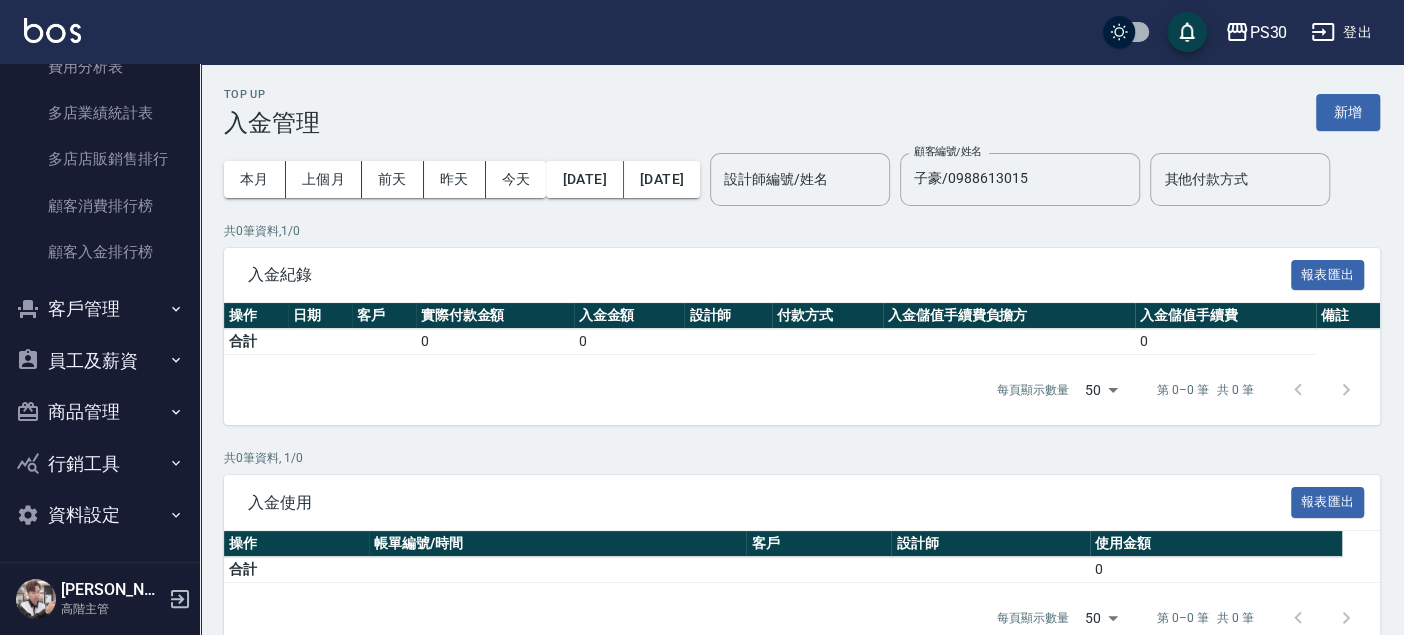 click on "客戶管理" at bounding box center (100, 309) 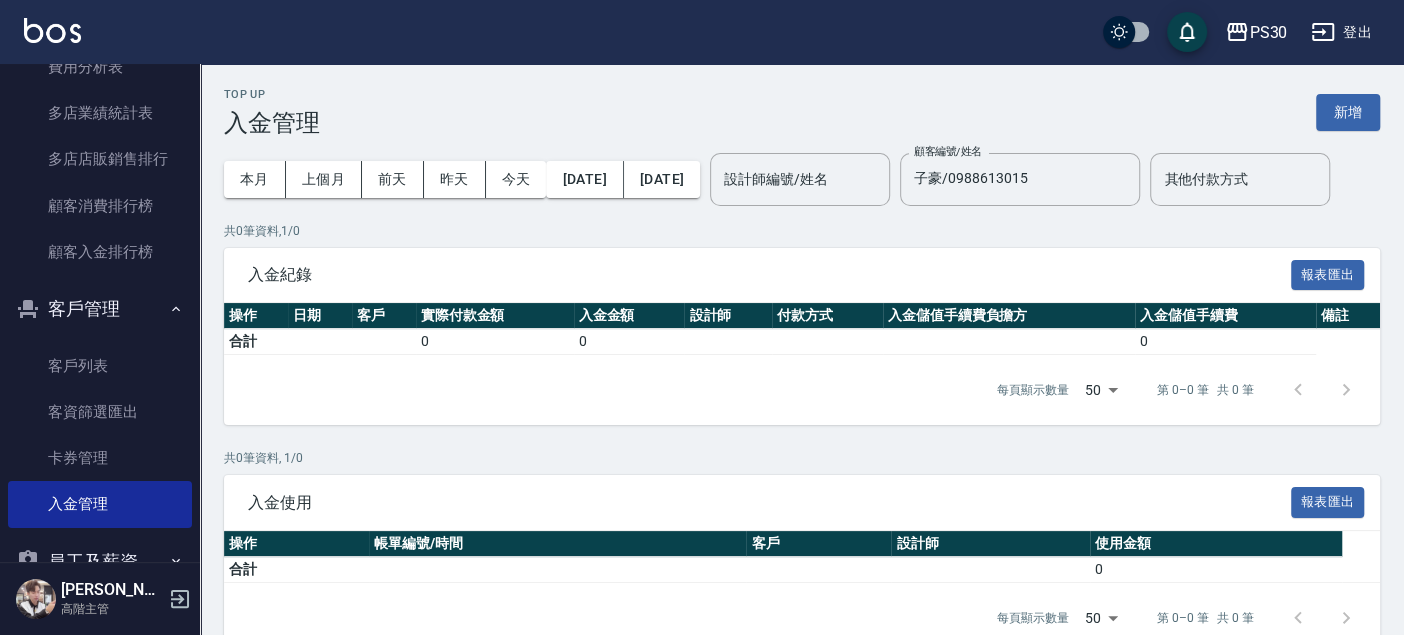 scroll, scrollTop: 2516, scrollLeft: 0, axis: vertical 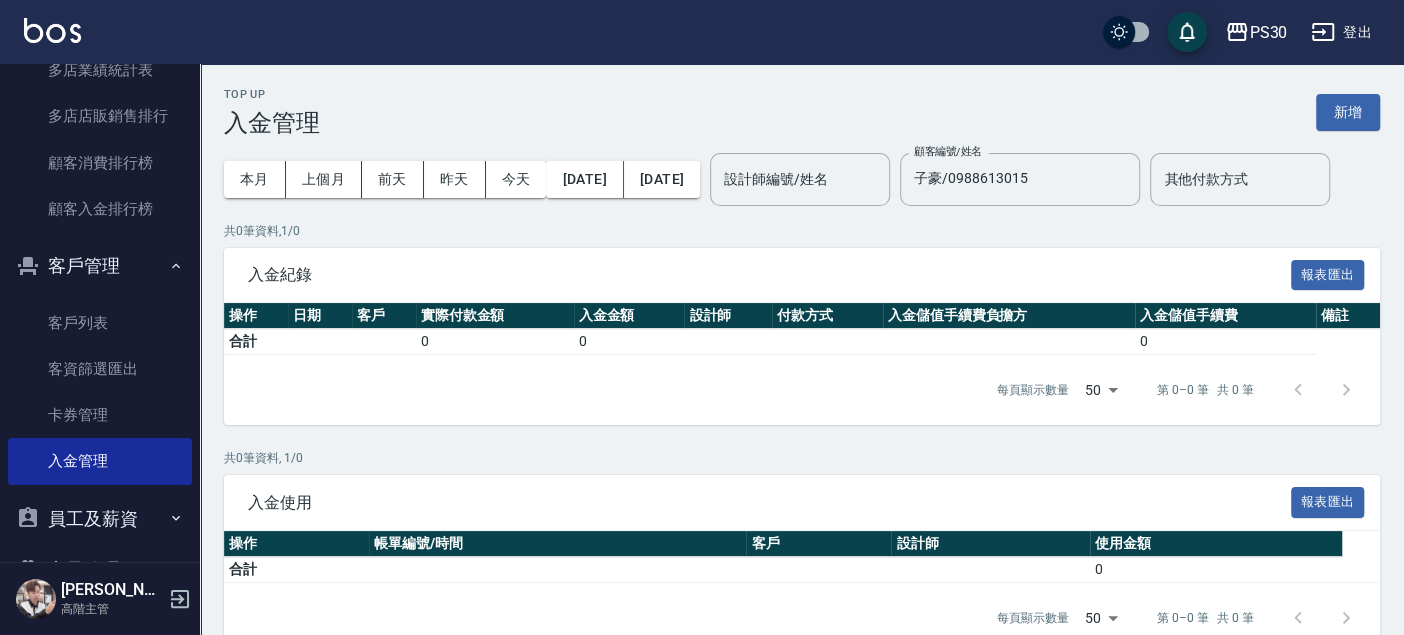 click on "客戶管理" at bounding box center (100, 266) 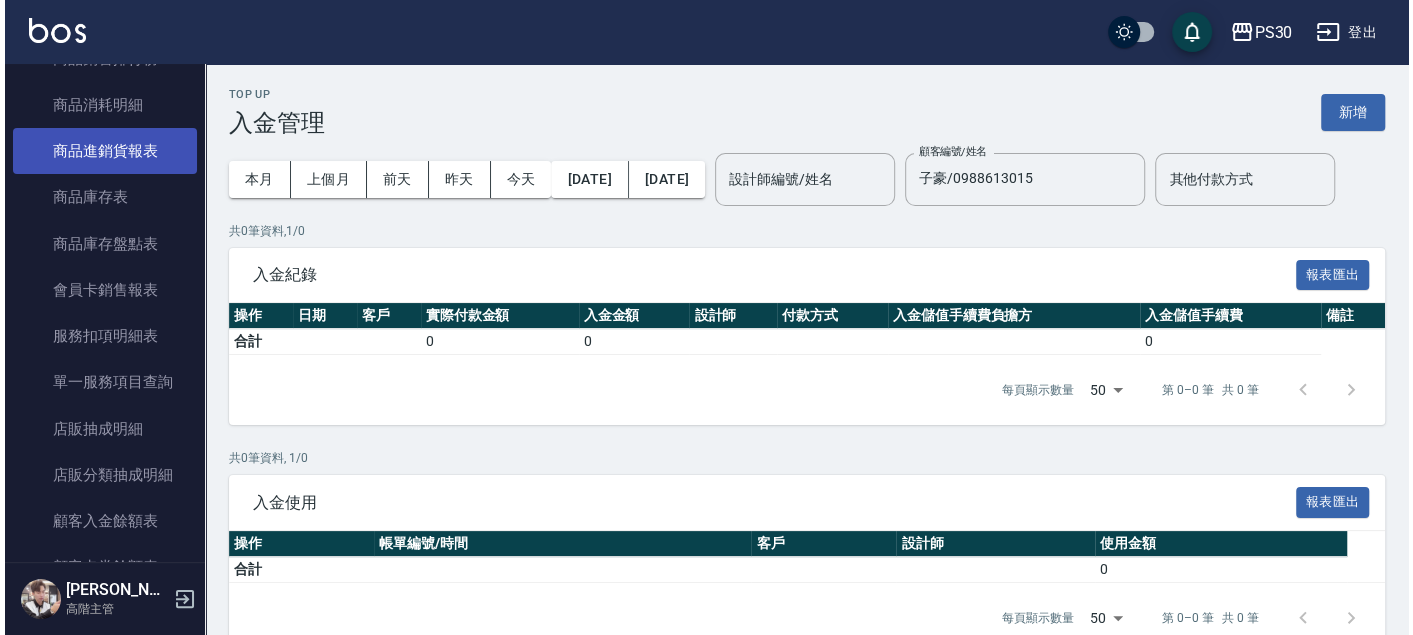 scroll, scrollTop: 1806, scrollLeft: 0, axis: vertical 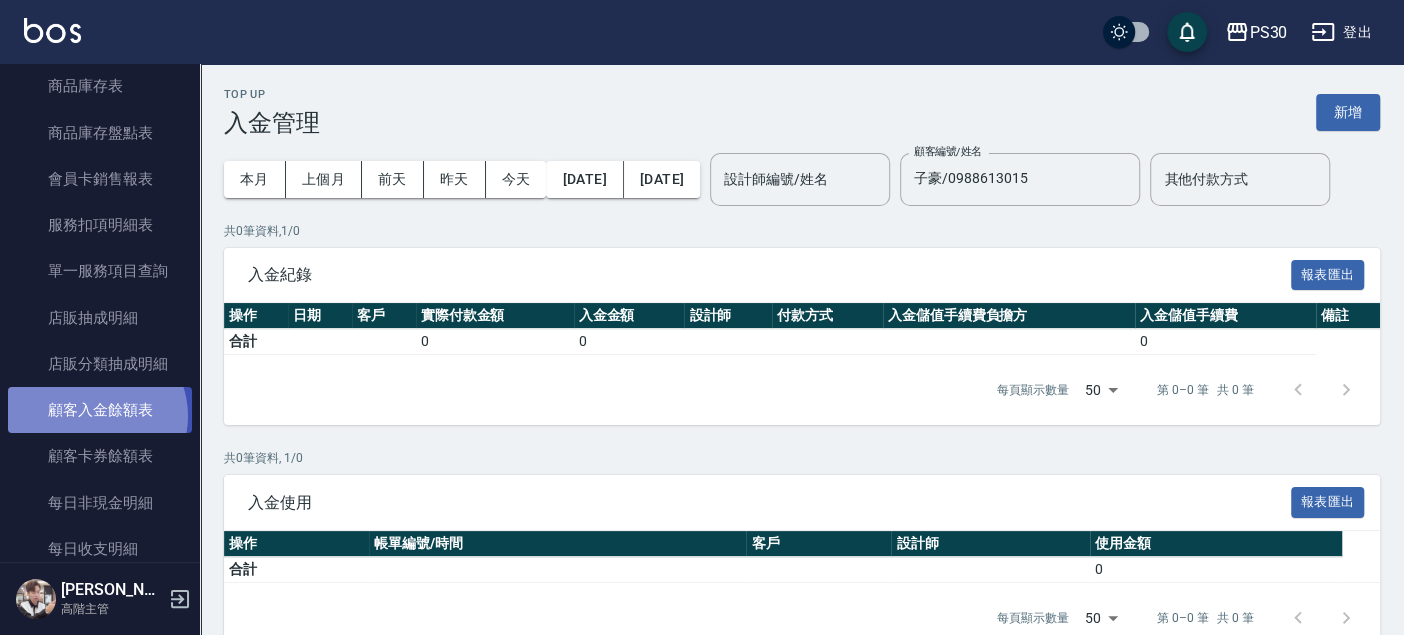 click on "顧客入金餘額表" at bounding box center (100, 410) 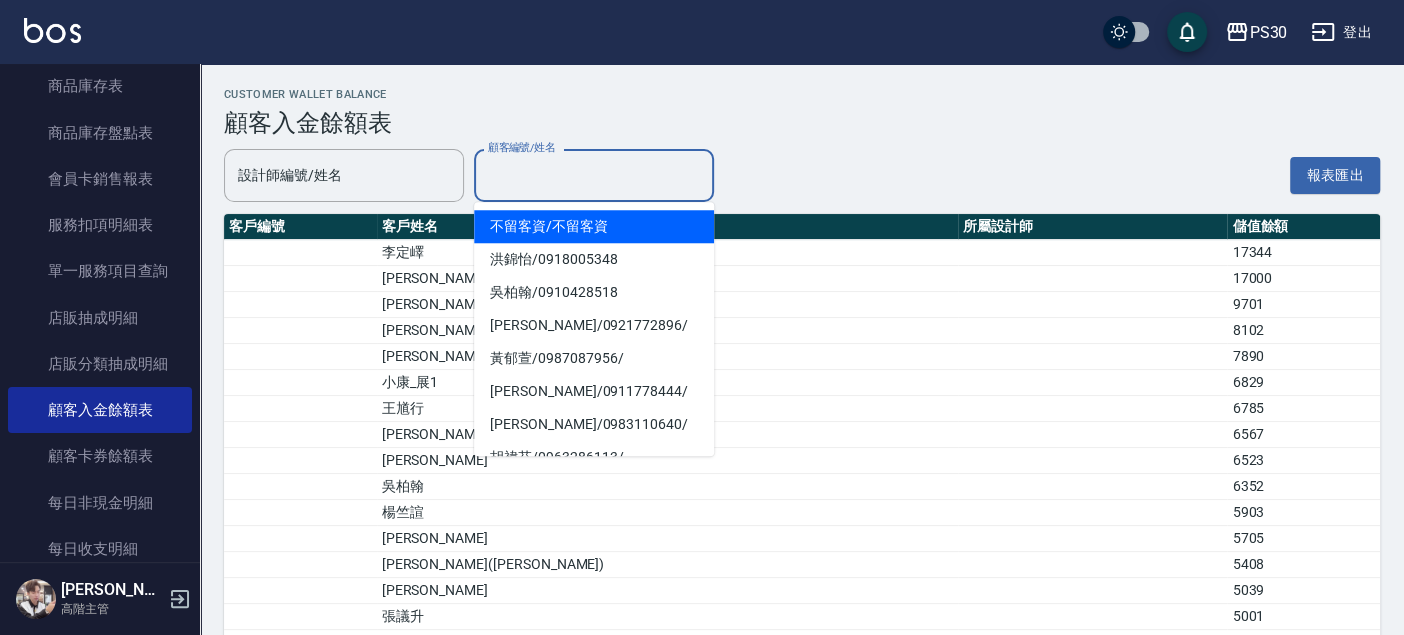 click on "顧客編號/姓名" at bounding box center [594, 175] 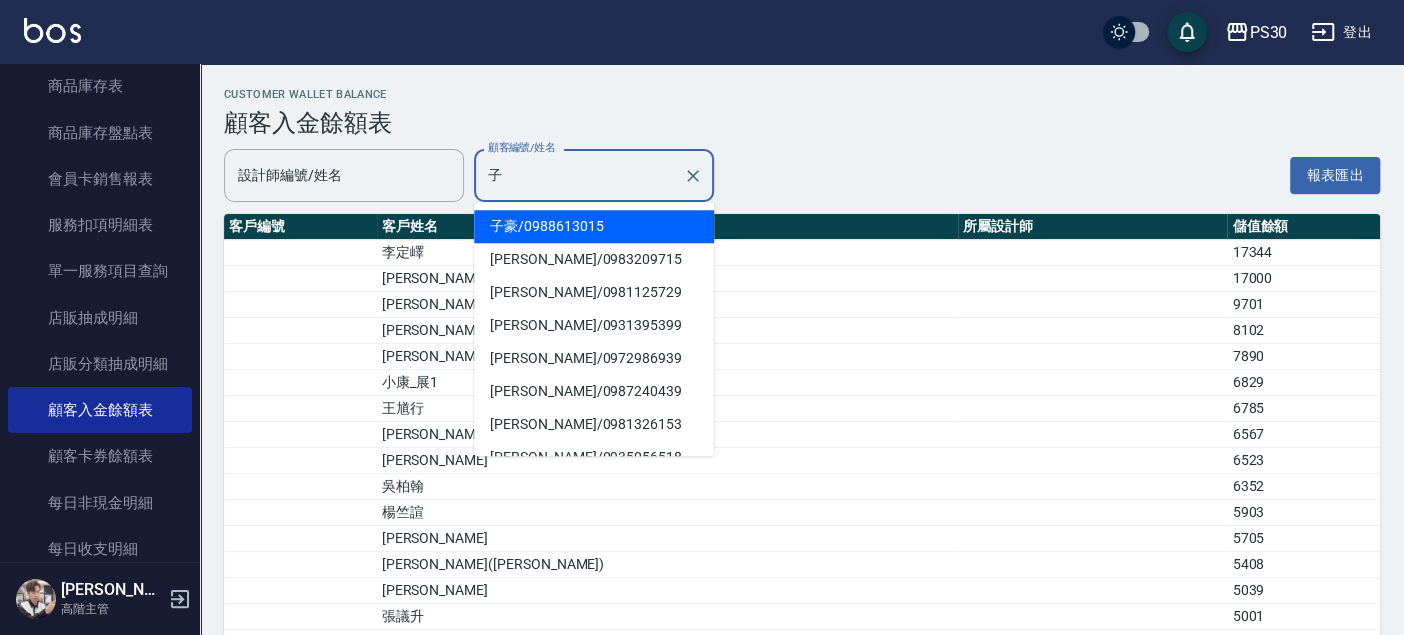 click on "子豪  /  0988613015" at bounding box center (594, 226) 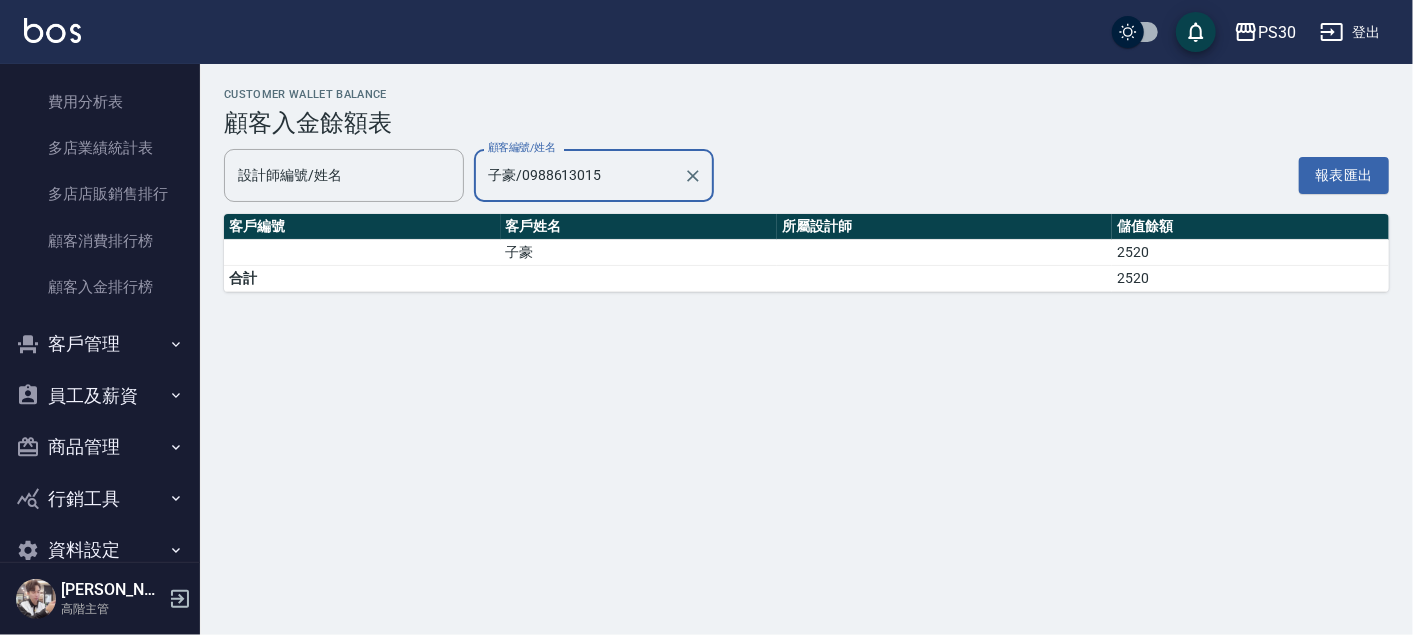 scroll, scrollTop: 2473, scrollLeft: 0, axis: vertical 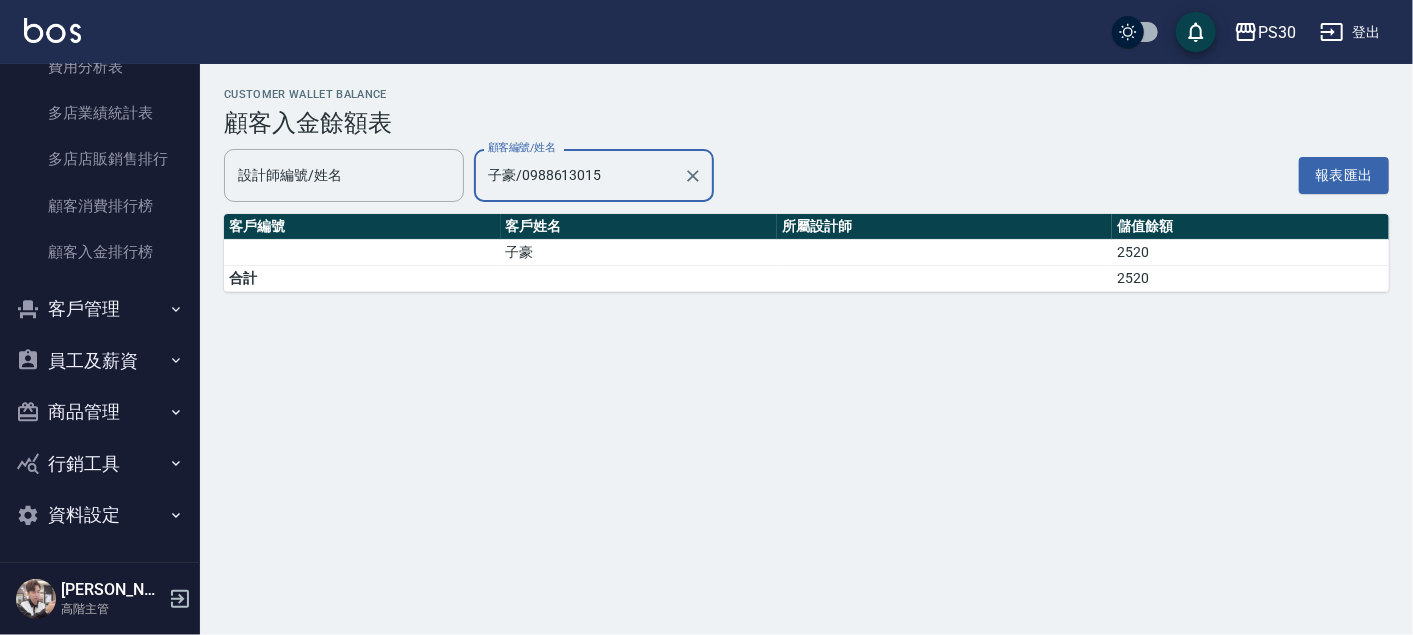 type on "子豪/0988613015" 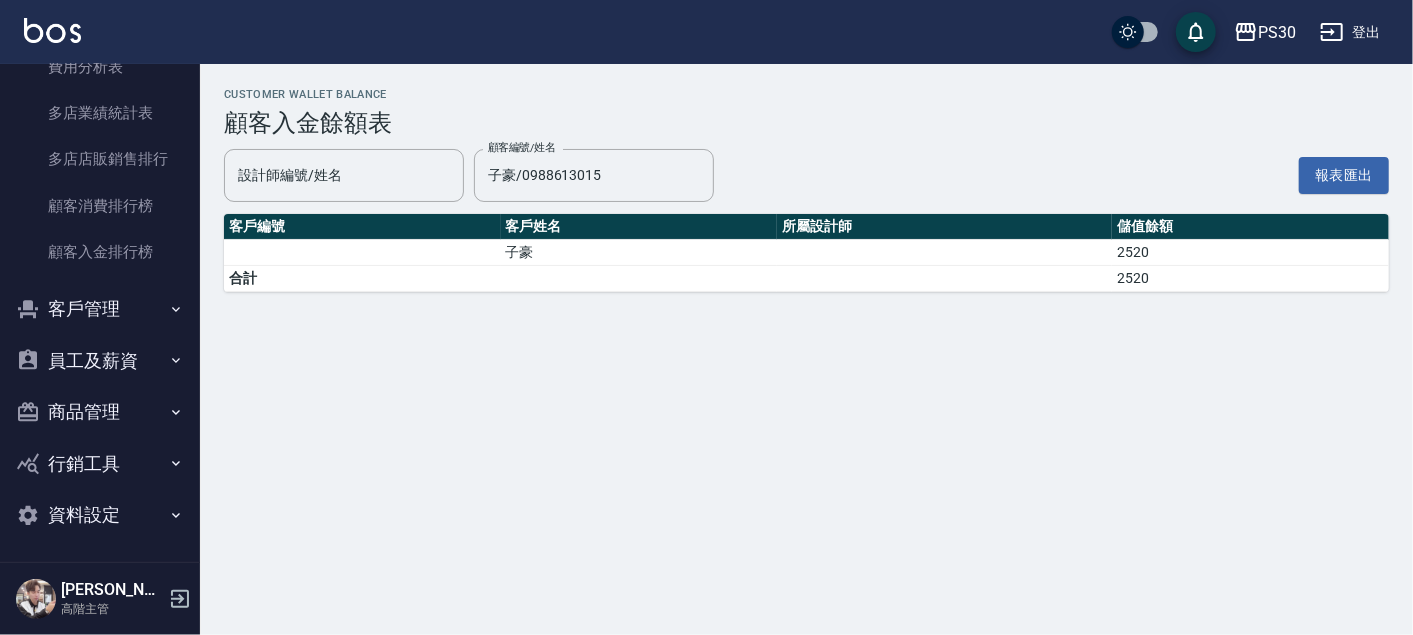 click on "子豪" at bounding box center (639, 253) 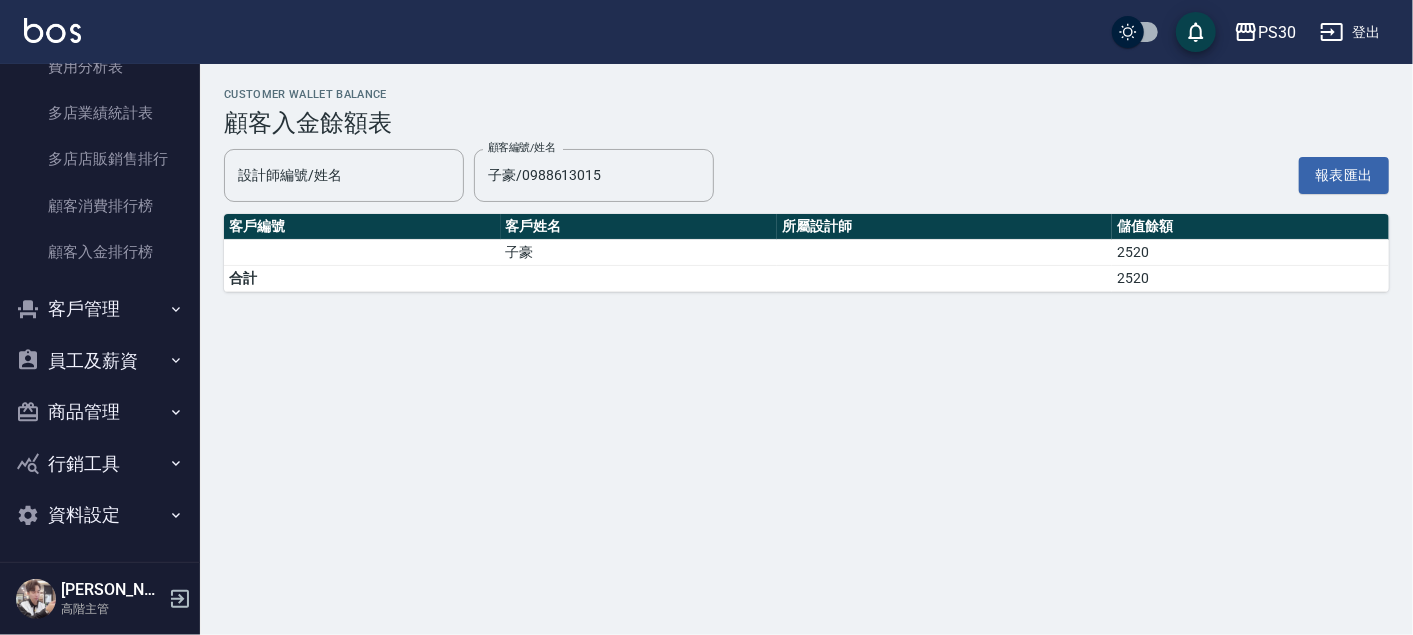 click on "客戶管理" at bounding box center [100, 309] 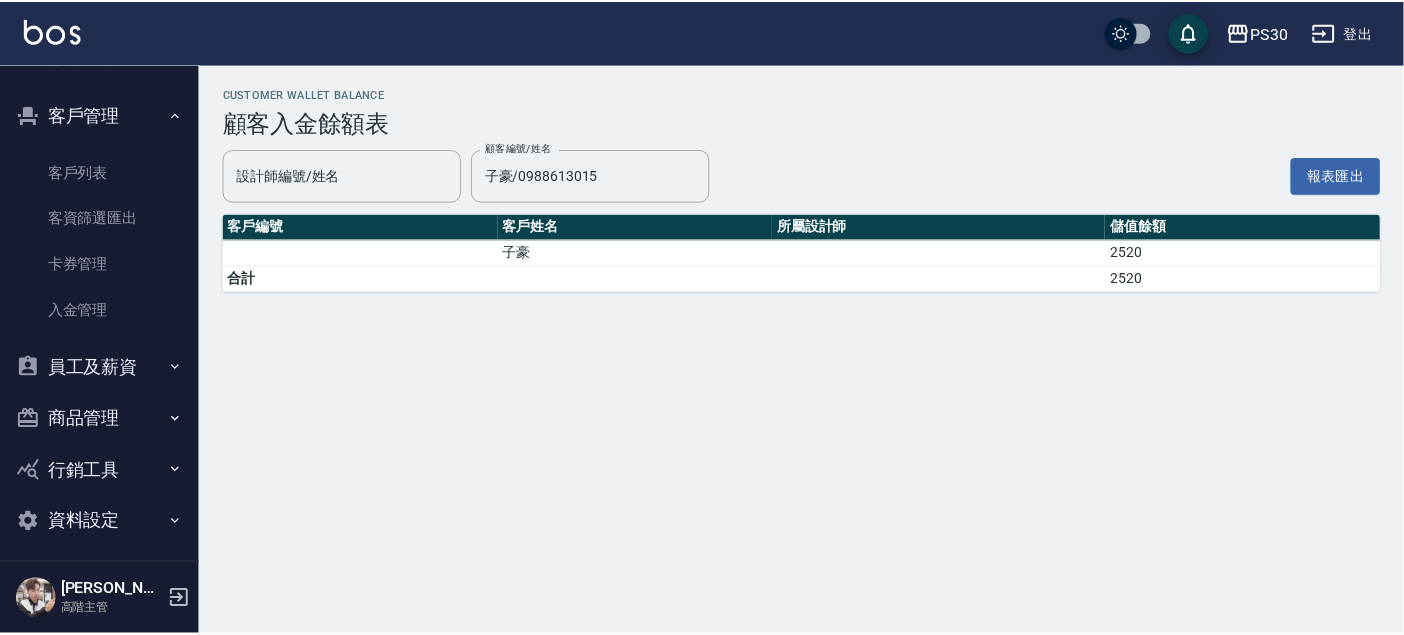 scroll, scrollTop: 2674, scrollLeft: 0, axis: vertical 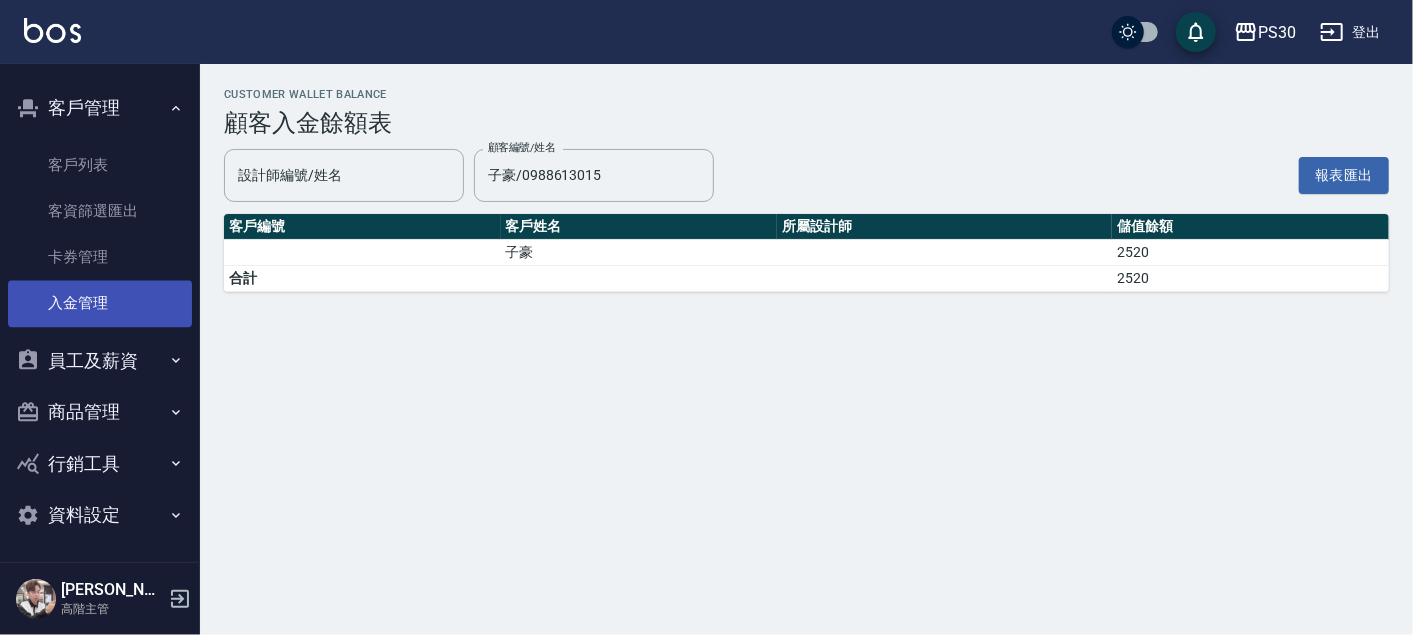 click on "入金管理" at bounding box center [100, 303] 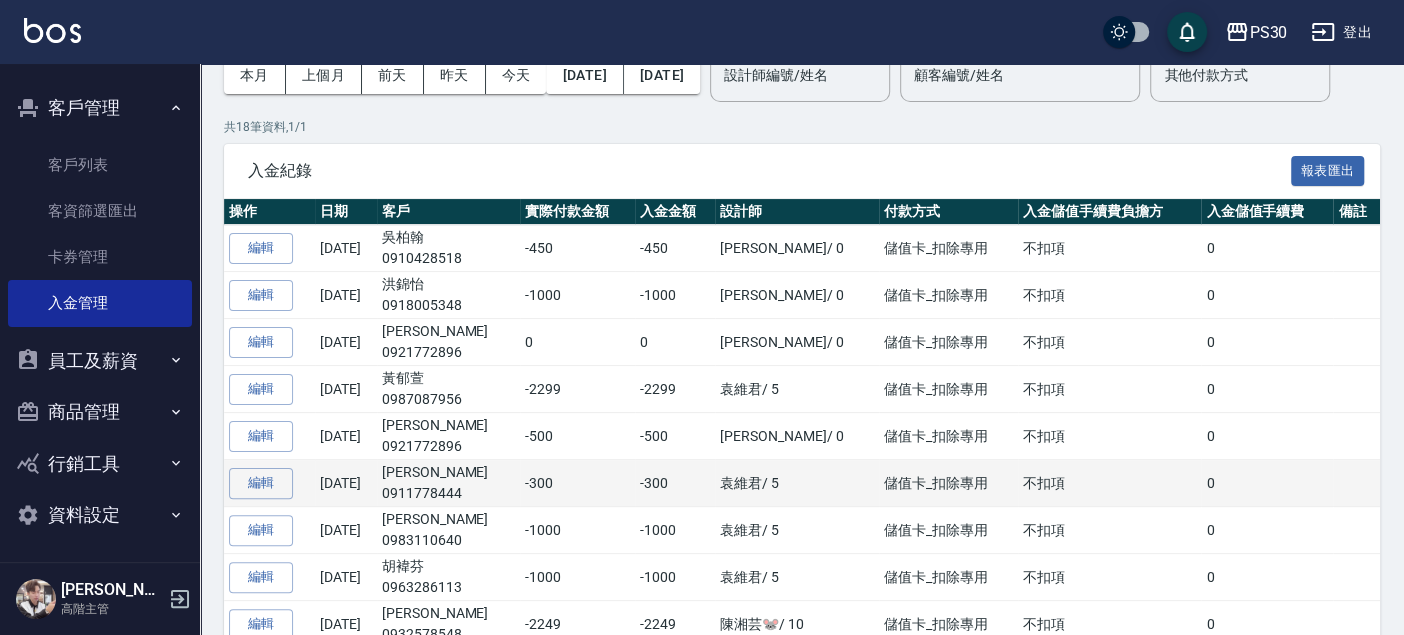 scroll, scrollTop: 0, scrollLeft: 0, axis: both 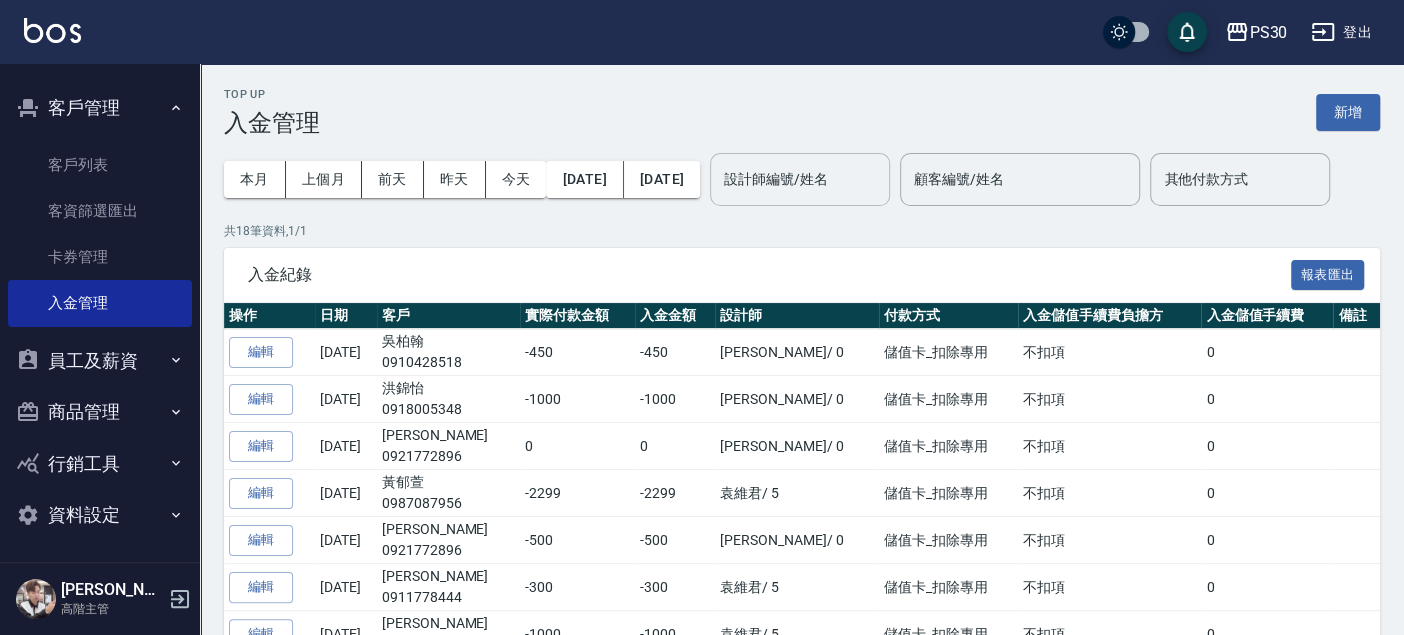 click on "設計師編號/姓名" at bounding box center [800, 179] 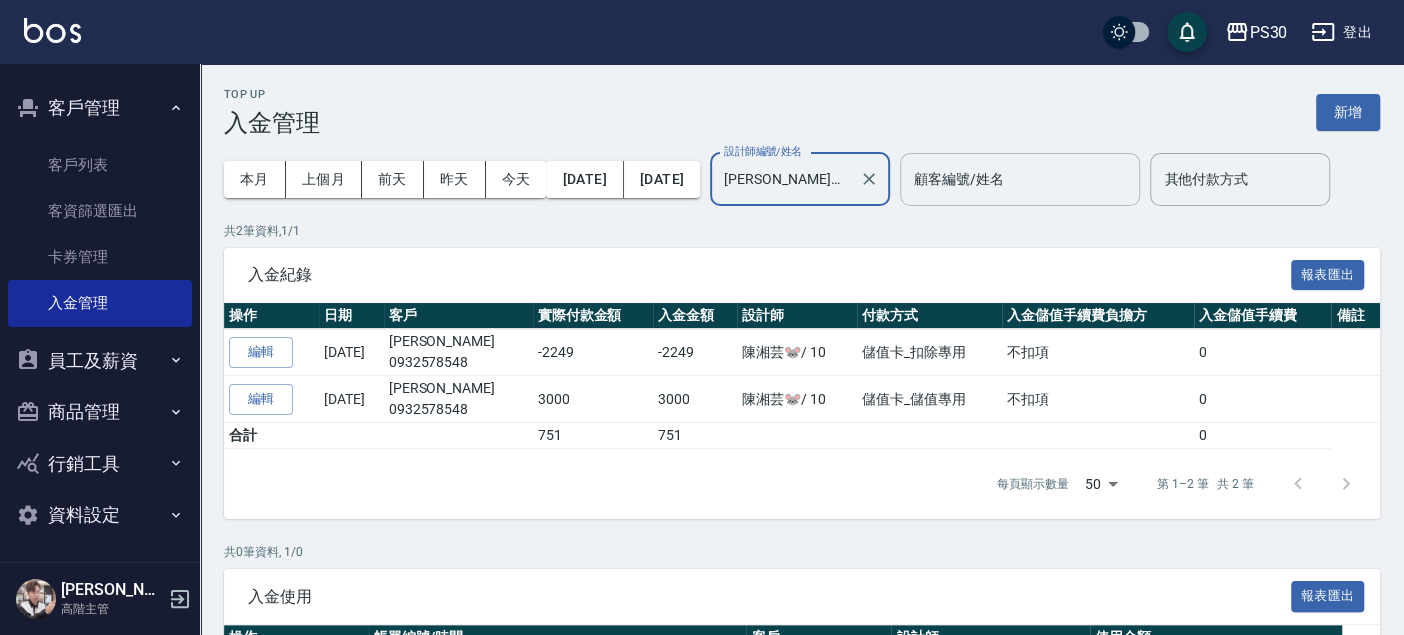 type on "[PERSON_NAME]🐭-10" 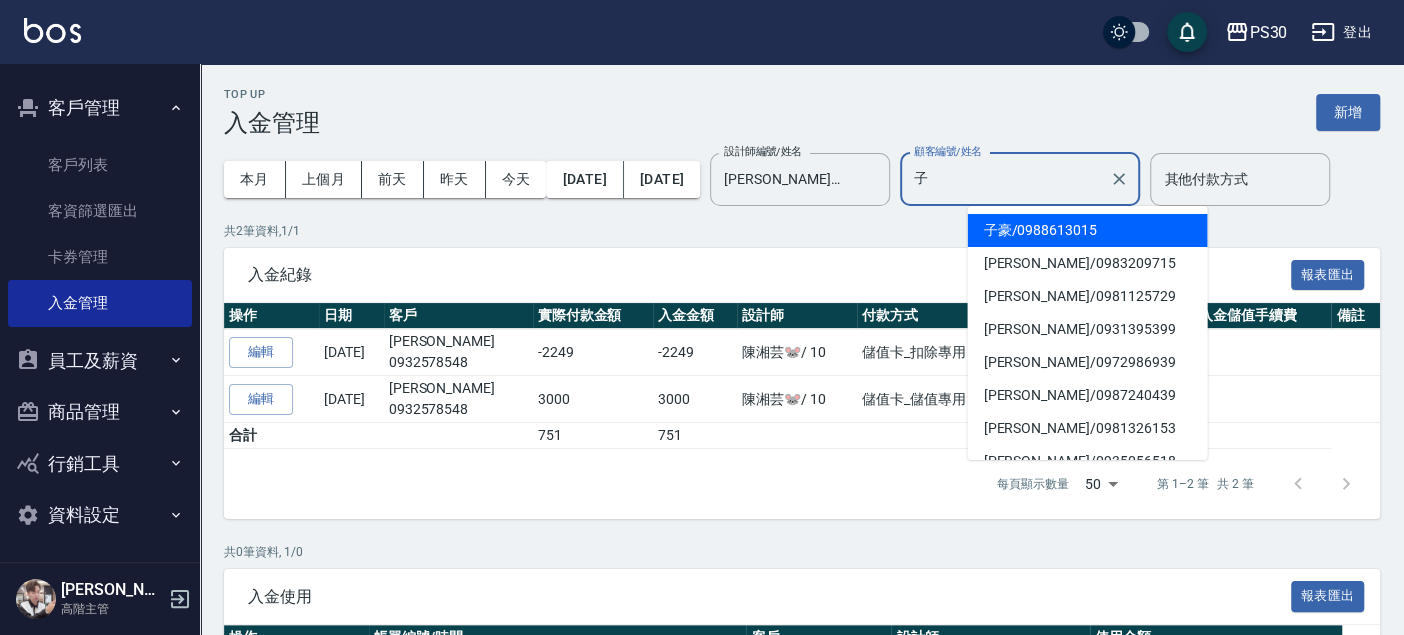 click on "子豪  /  0988613015" at bounding box center (1087, 230) 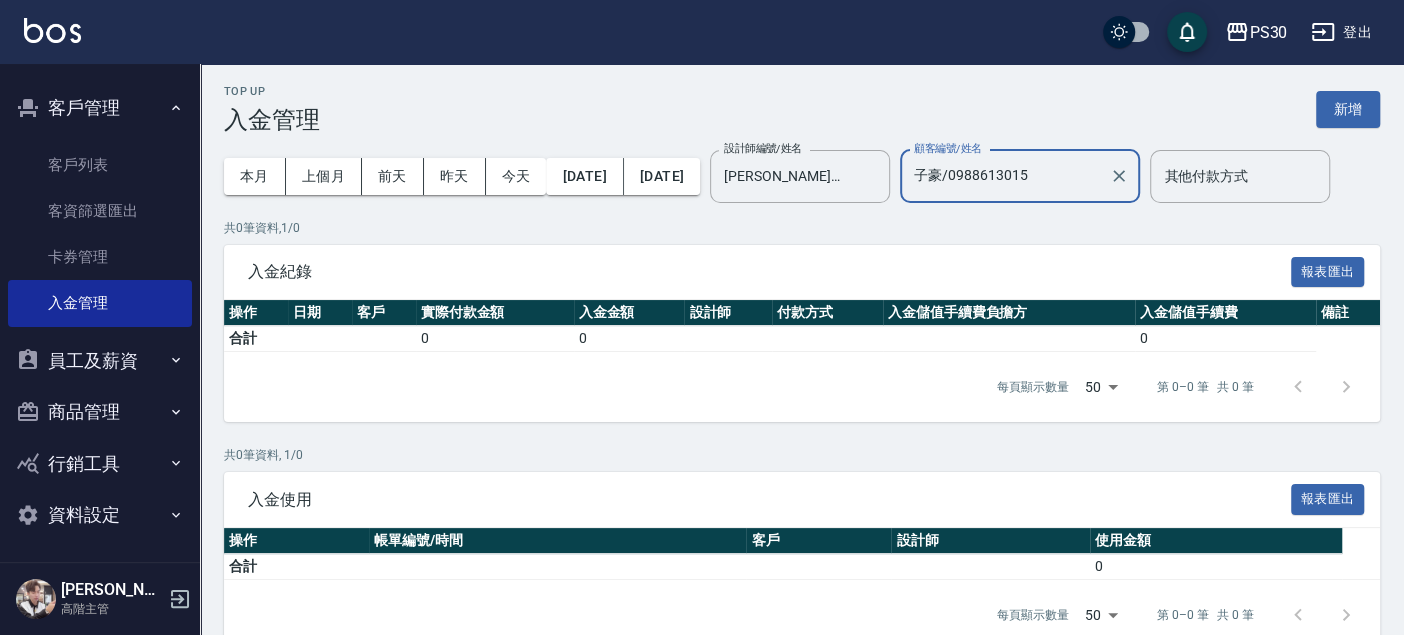 scroll, scrollTop: 0, scrollLeft: 0, axis: both 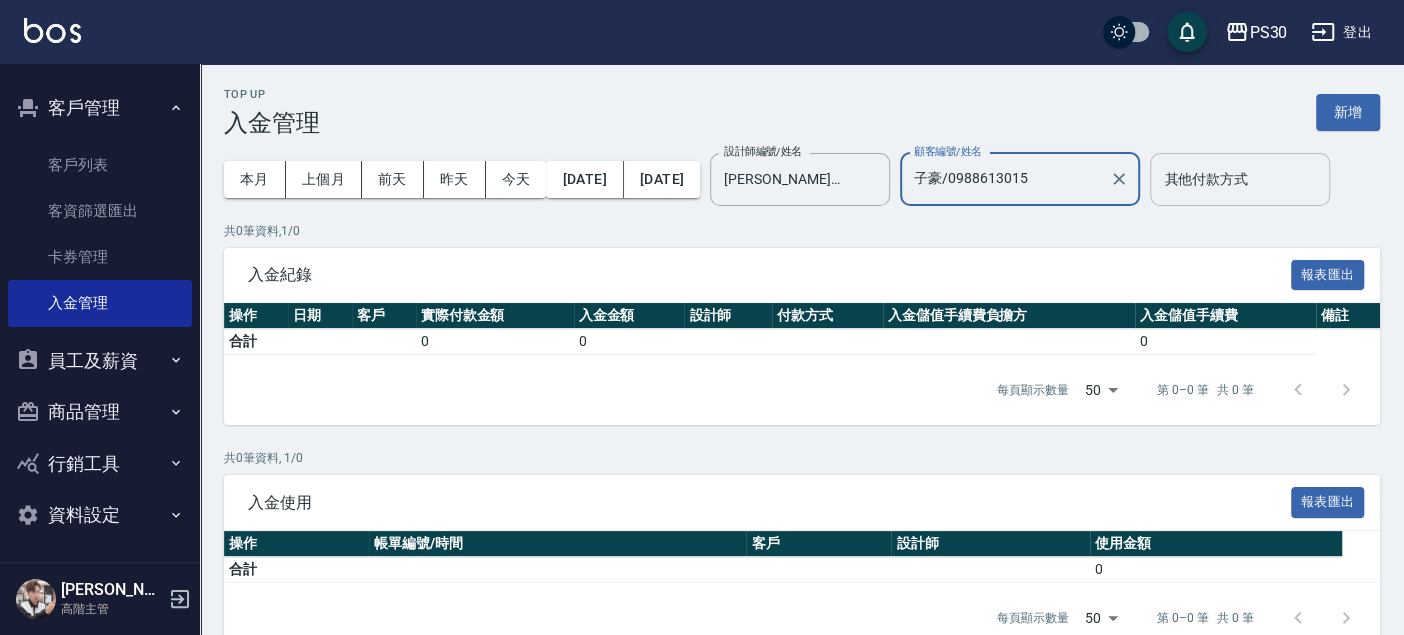 type on "子豪/0988613015" 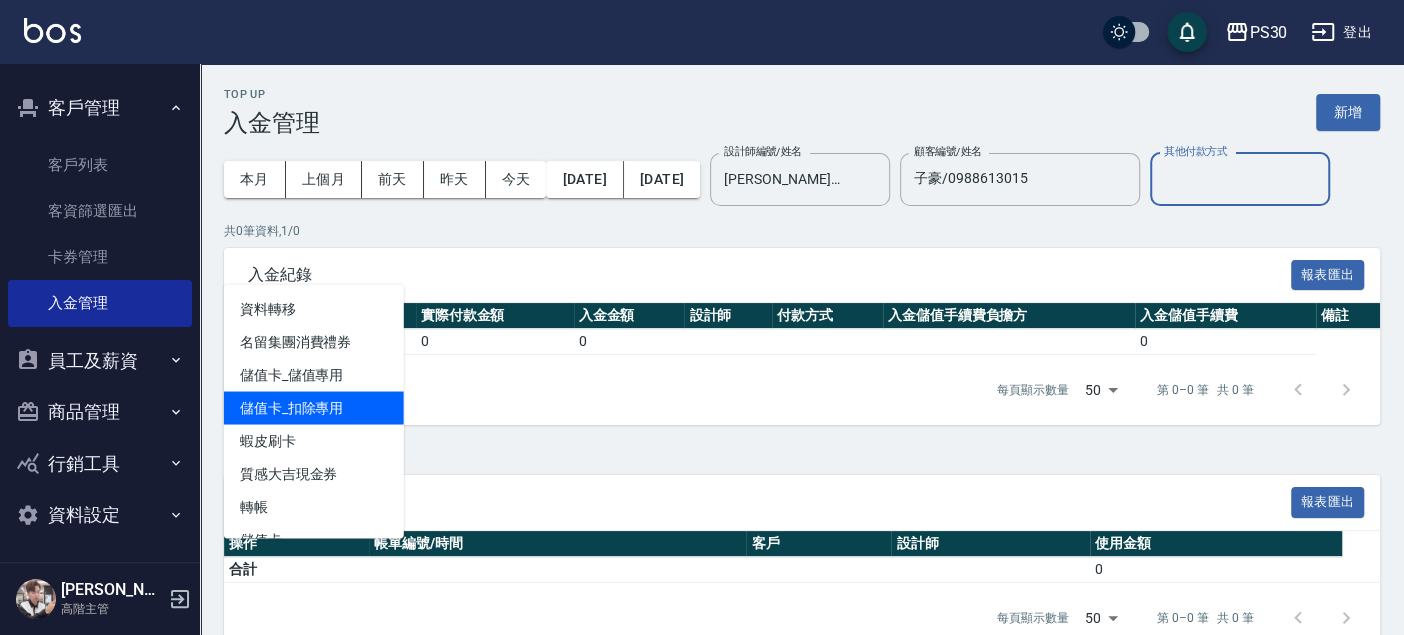 click on "儲值卡_扣除專用" at bounding box center [314, 407] 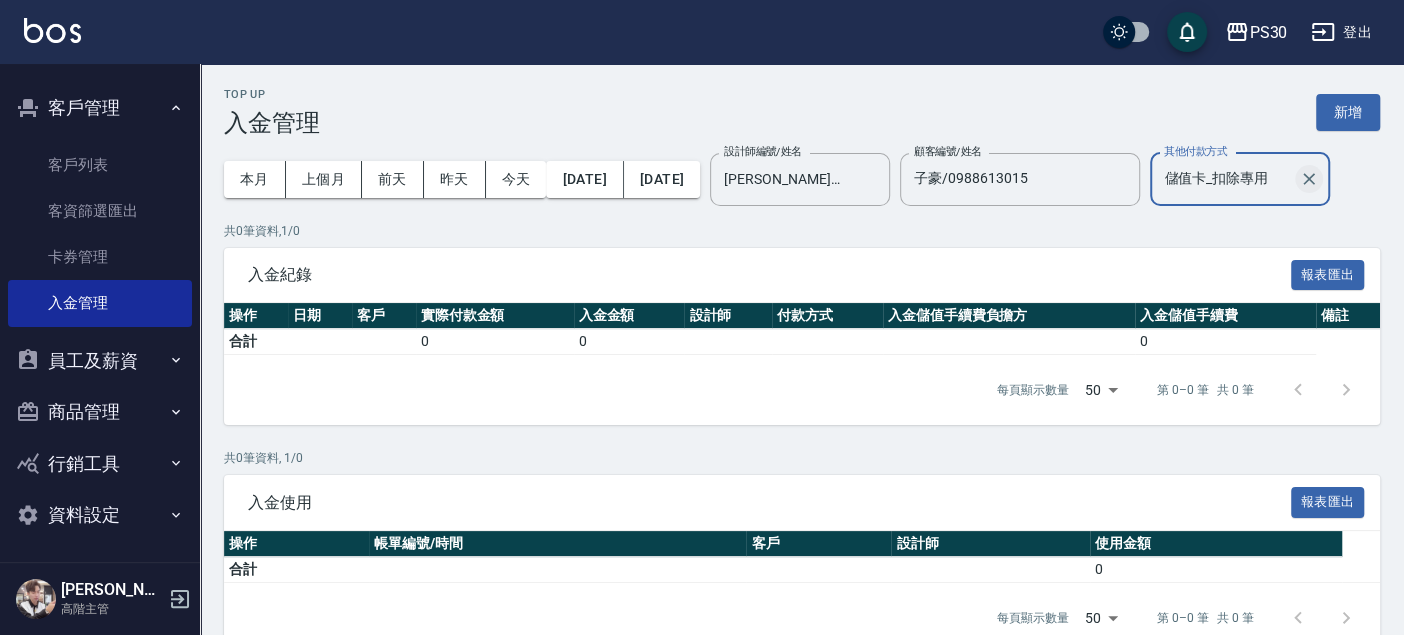 click 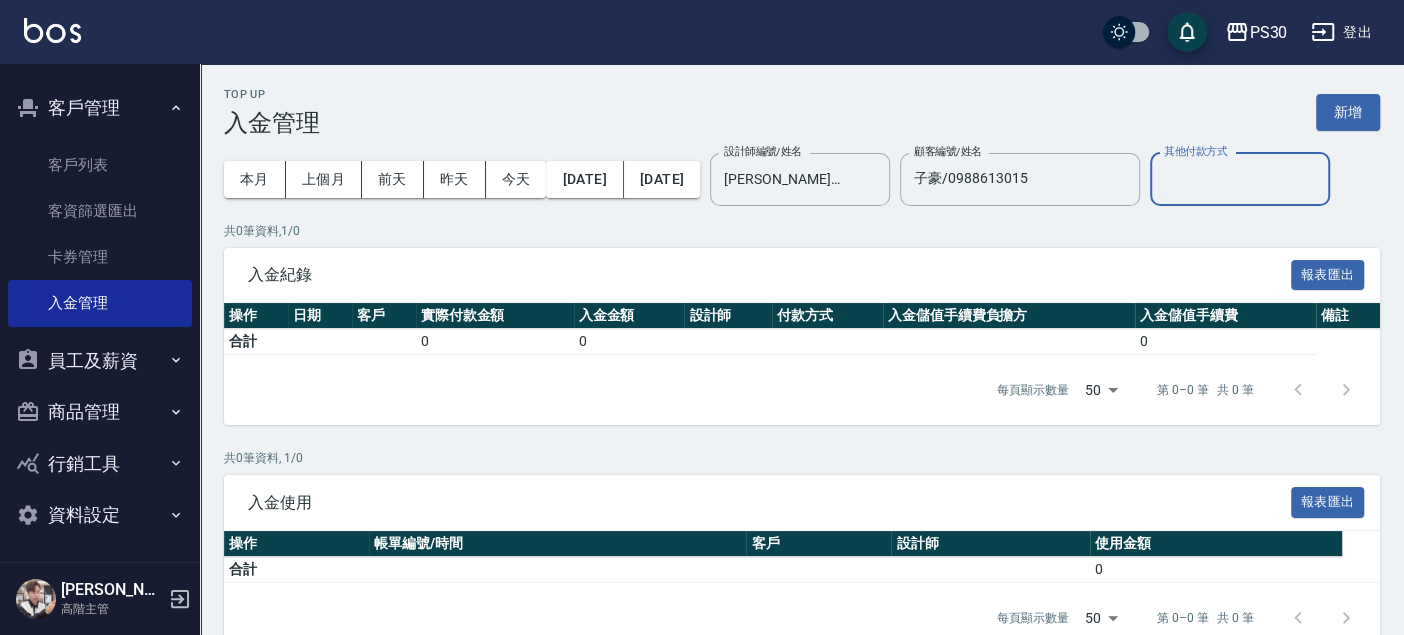 click on "本月 上個月 [DATE] [DATE] [DATE] [DATE] [DATE] 設計師編號/姓名 [PERSON_NAME]-10 設計師編號/姓名 顧客編號/姓名 子[PERSON_NAME]/0988613015 顧客編號/姓名 其他付款方式 其他付款方式" at bounding box center [802, 179] 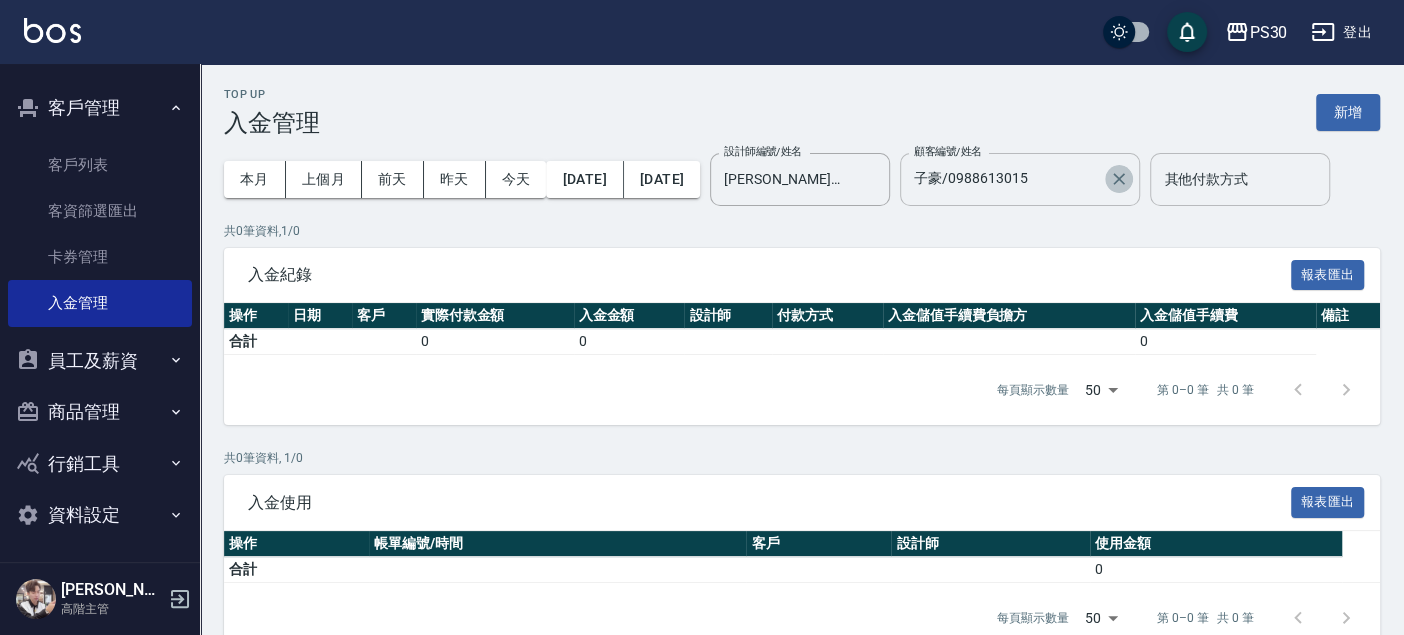 click 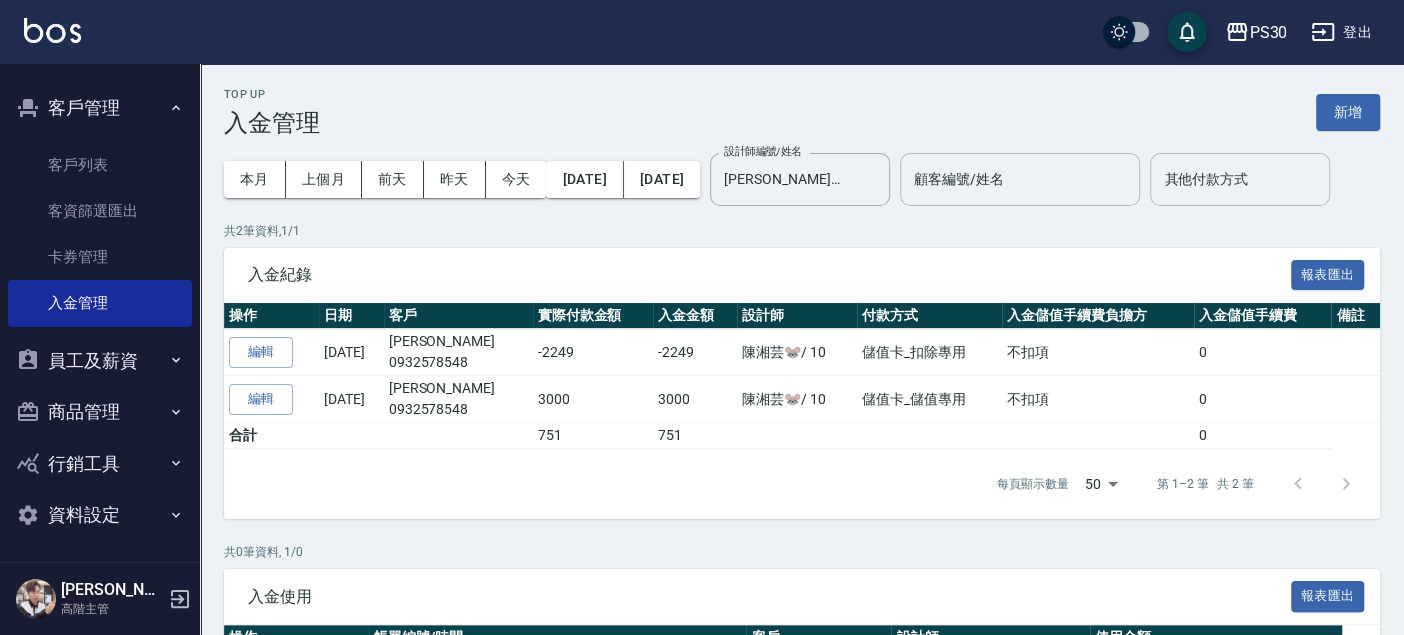 click on "本月 上個月 [DATE] [DATE] [DATE] [DATE] [DATE] 設計師編號/姓名 [PERSON_NAME]-10 設計師編號/姓名 顧客編號/姓名 顧客編號/姓名 其他付款方式 其他付款方式" at bounding box center [802, 179] 